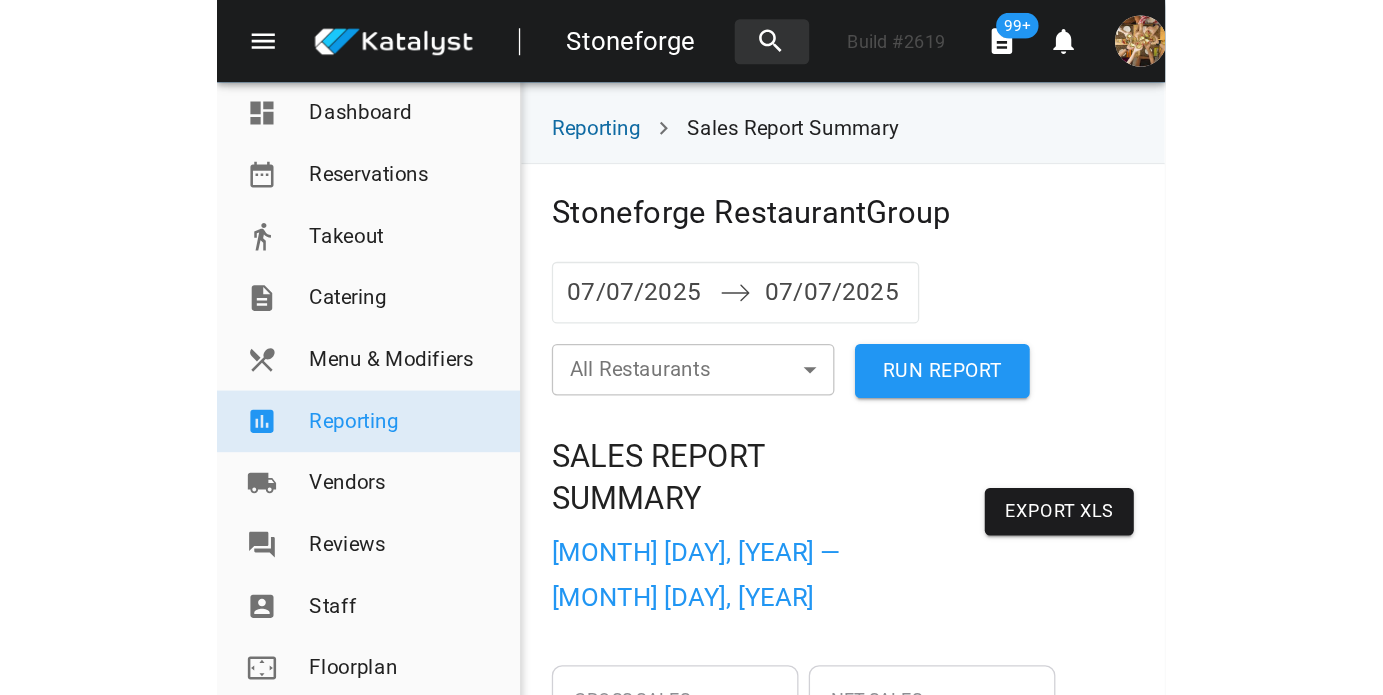 scroll, scrollTop: 0, scrollLeft: 0, axis: both 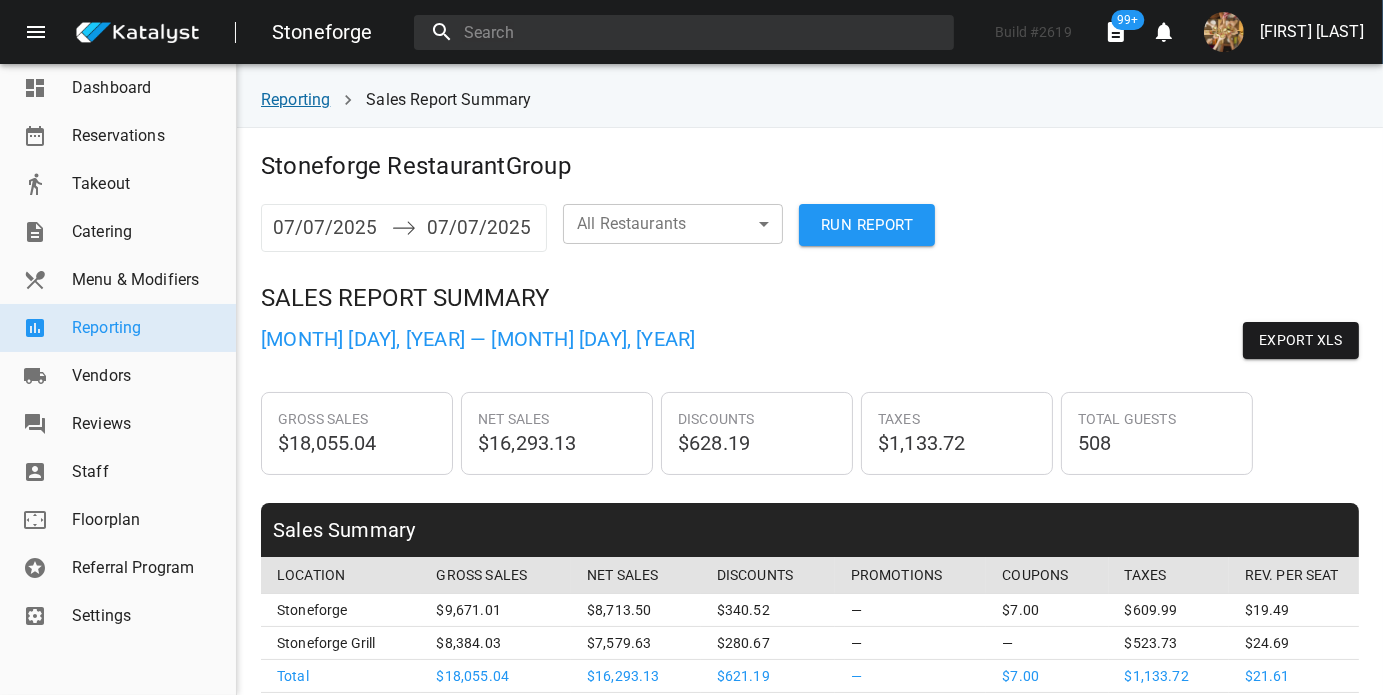 click on "Reporting" at bounding box center [295, 99] 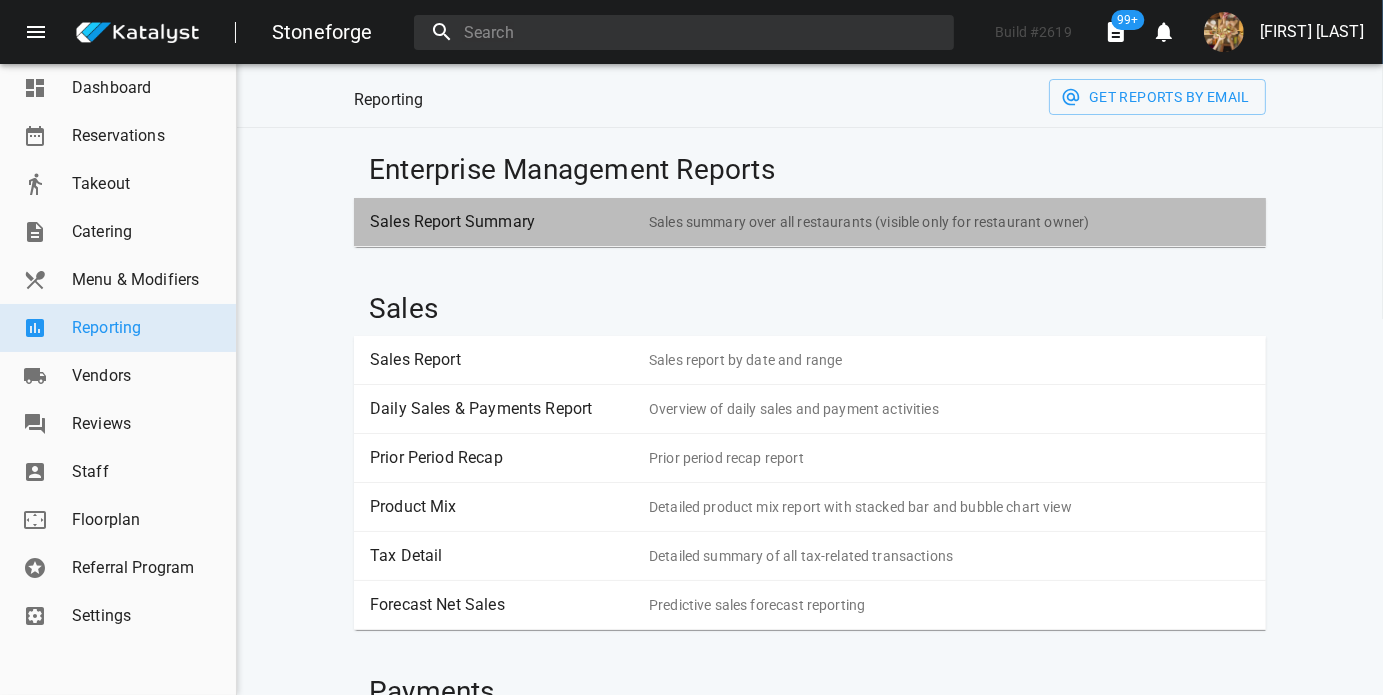 click on "Sales Report Summary" at bounding box center [502, 222] 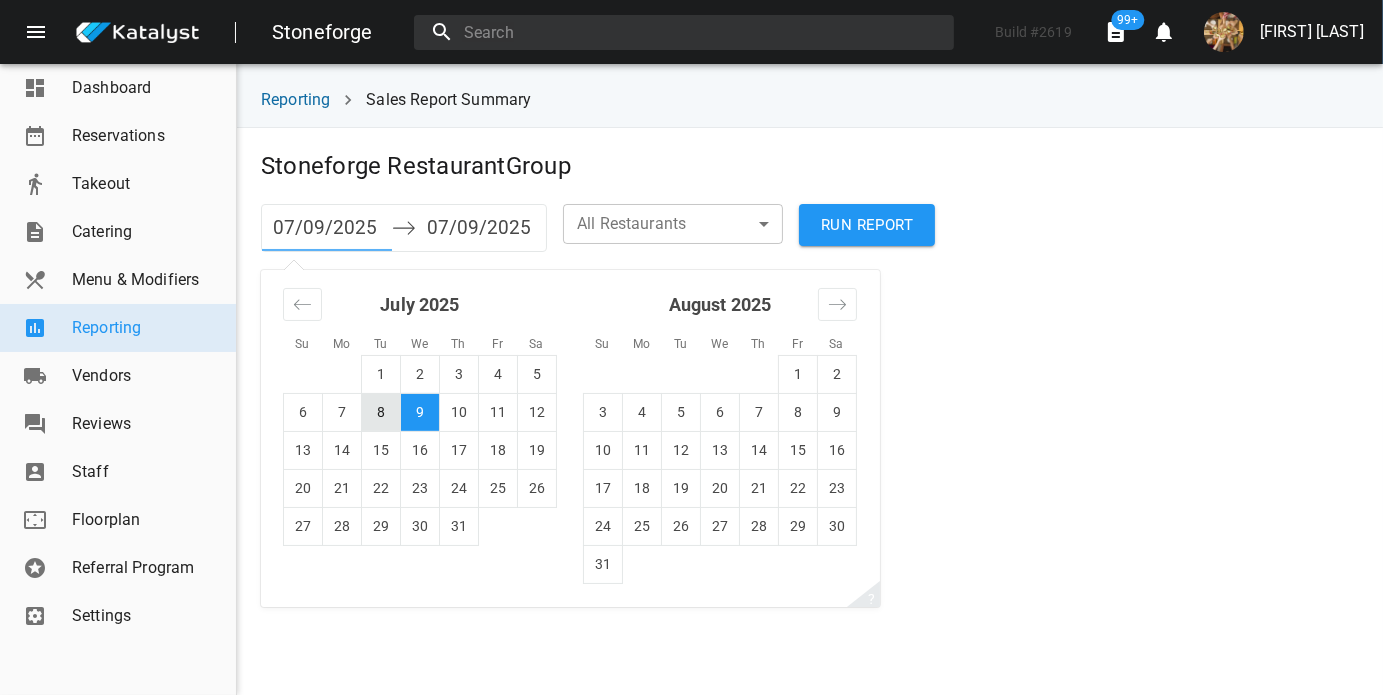 drag, startPoint x: 331, startPoint y: 220, endPoint x: 388, endPoint y: 420, distance: 207.96394 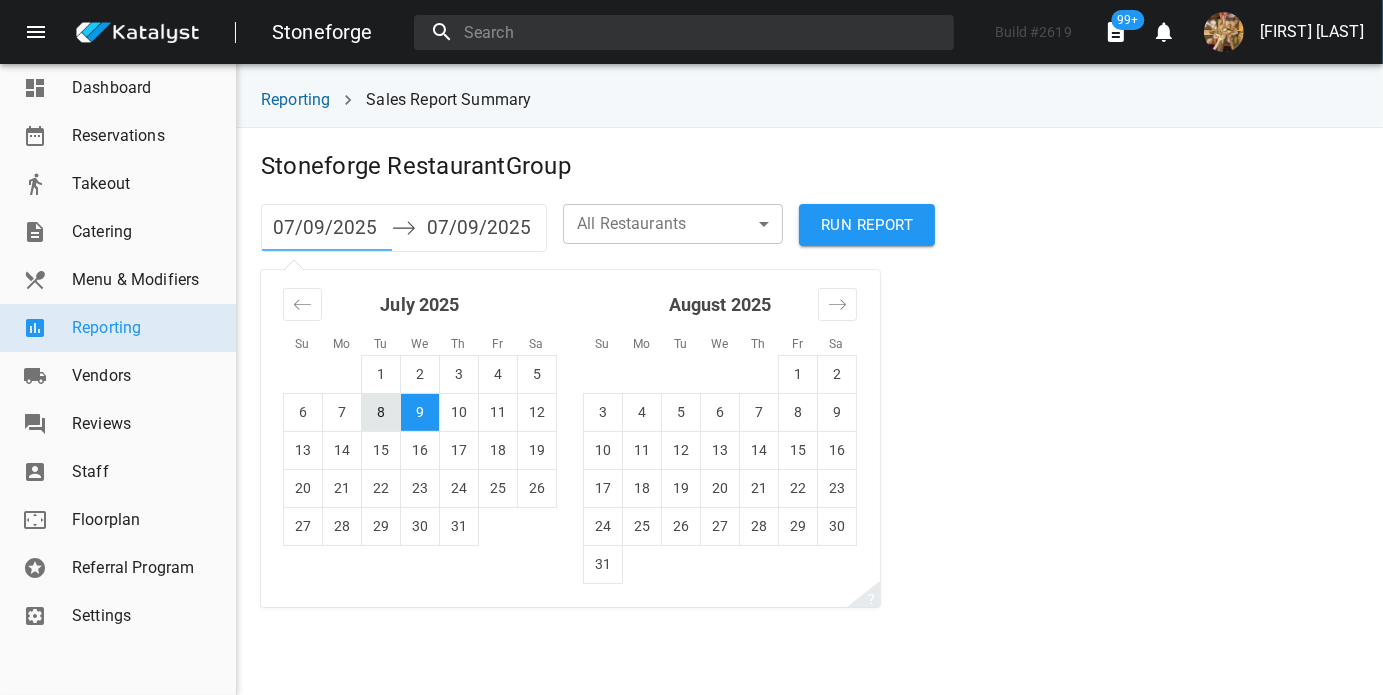 click on "07/09/2025" at bounding box center [327, 228] 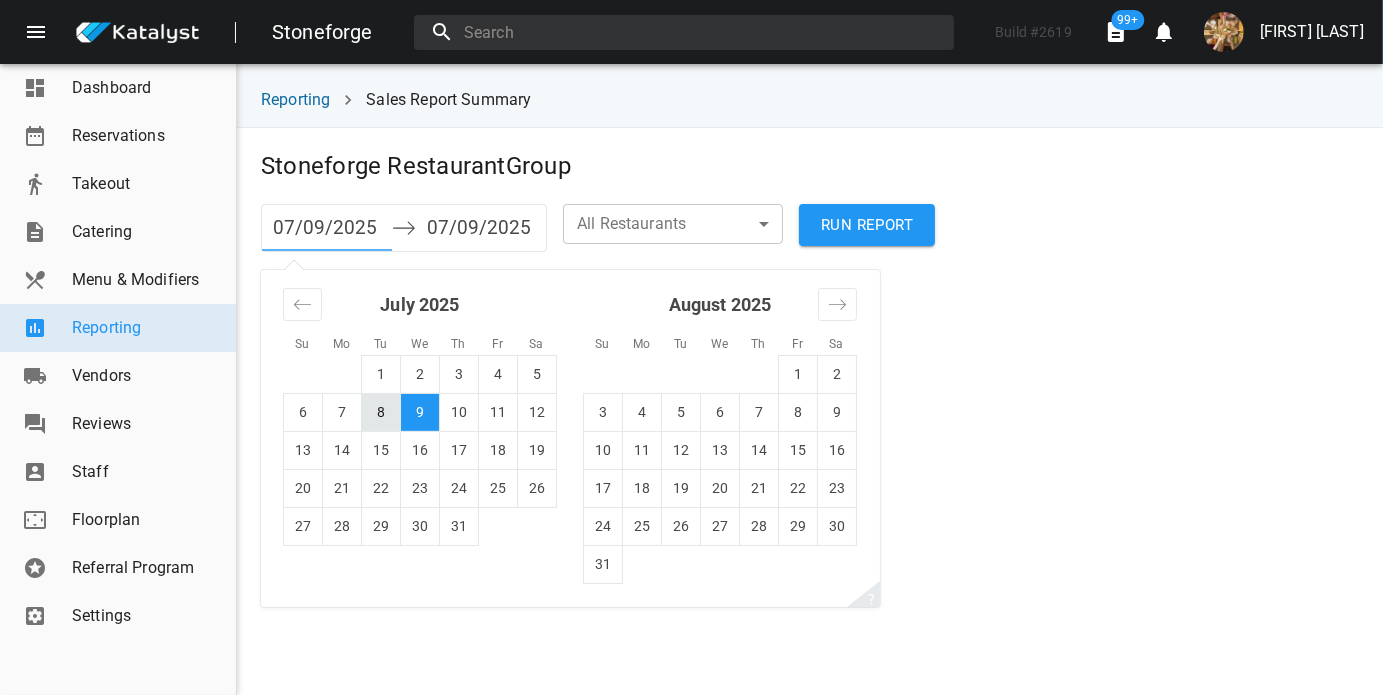click on "8" at bounding box center [381, 412] 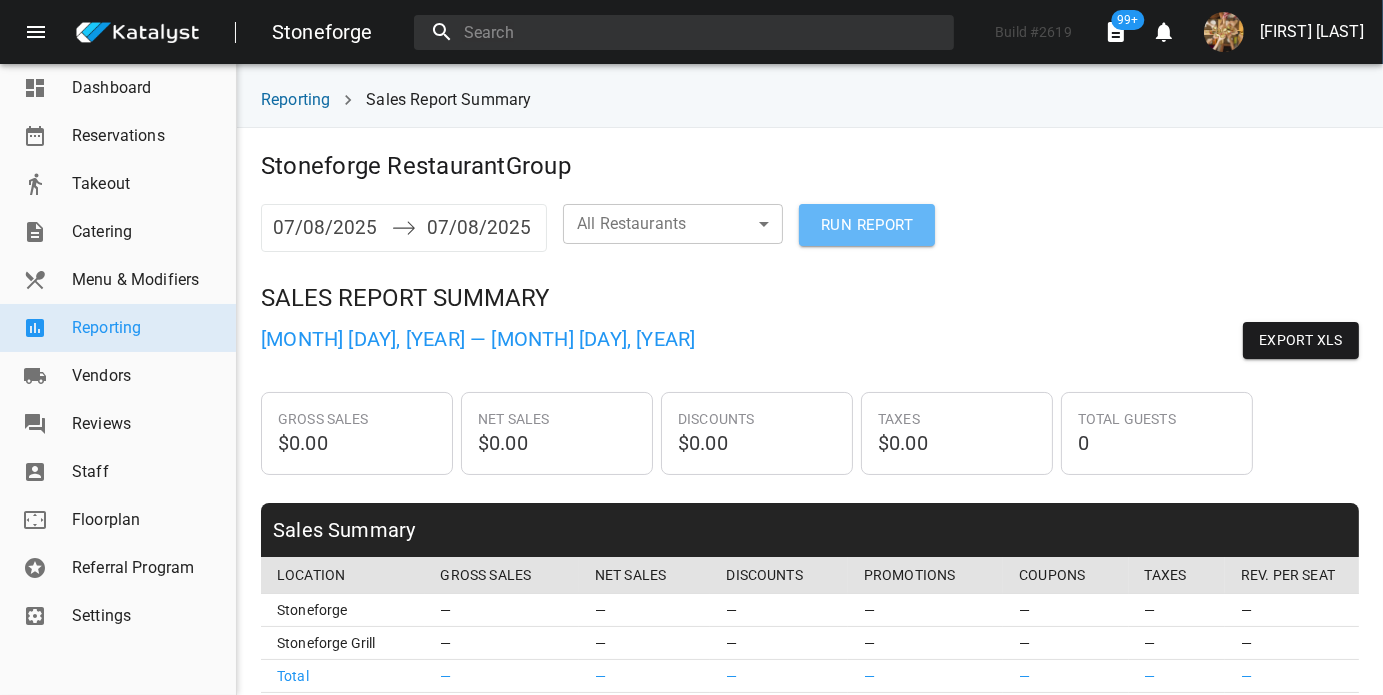 click on "RUN REPORT" at bounding box center [867, 225] 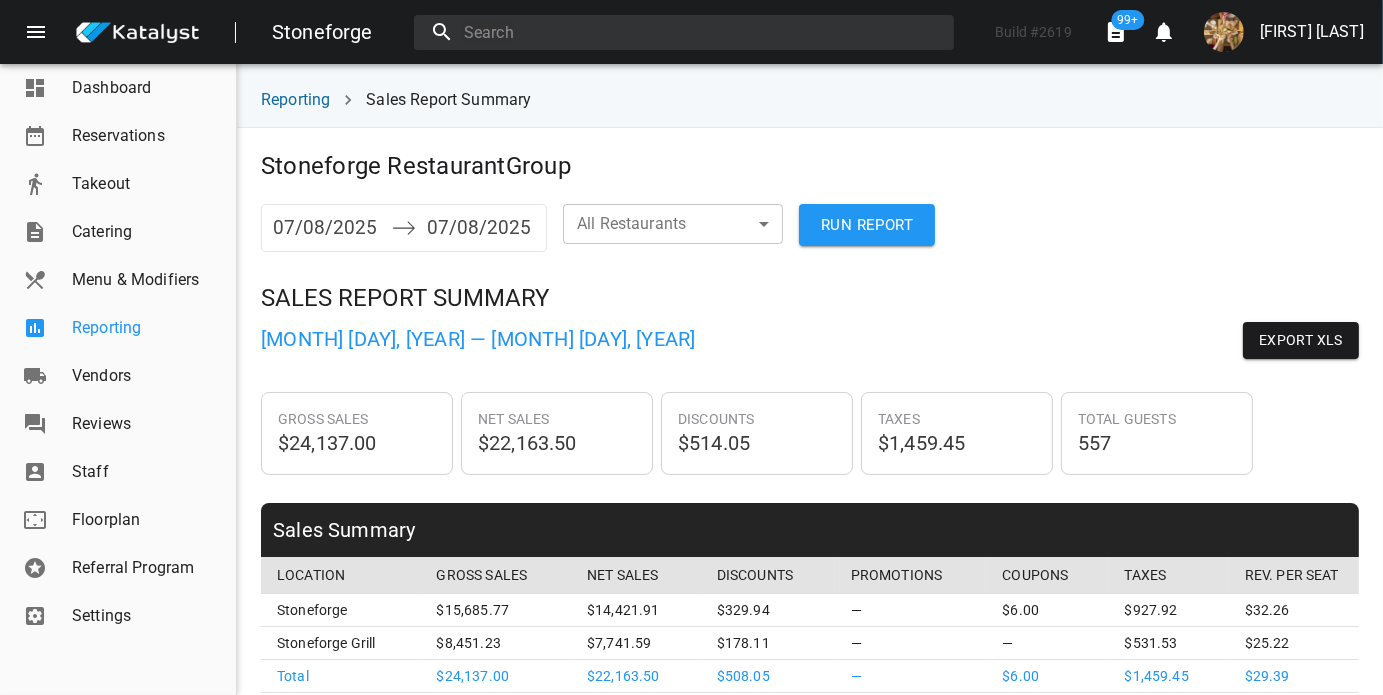 click on "Reporting" at bounding box center (146, 328) 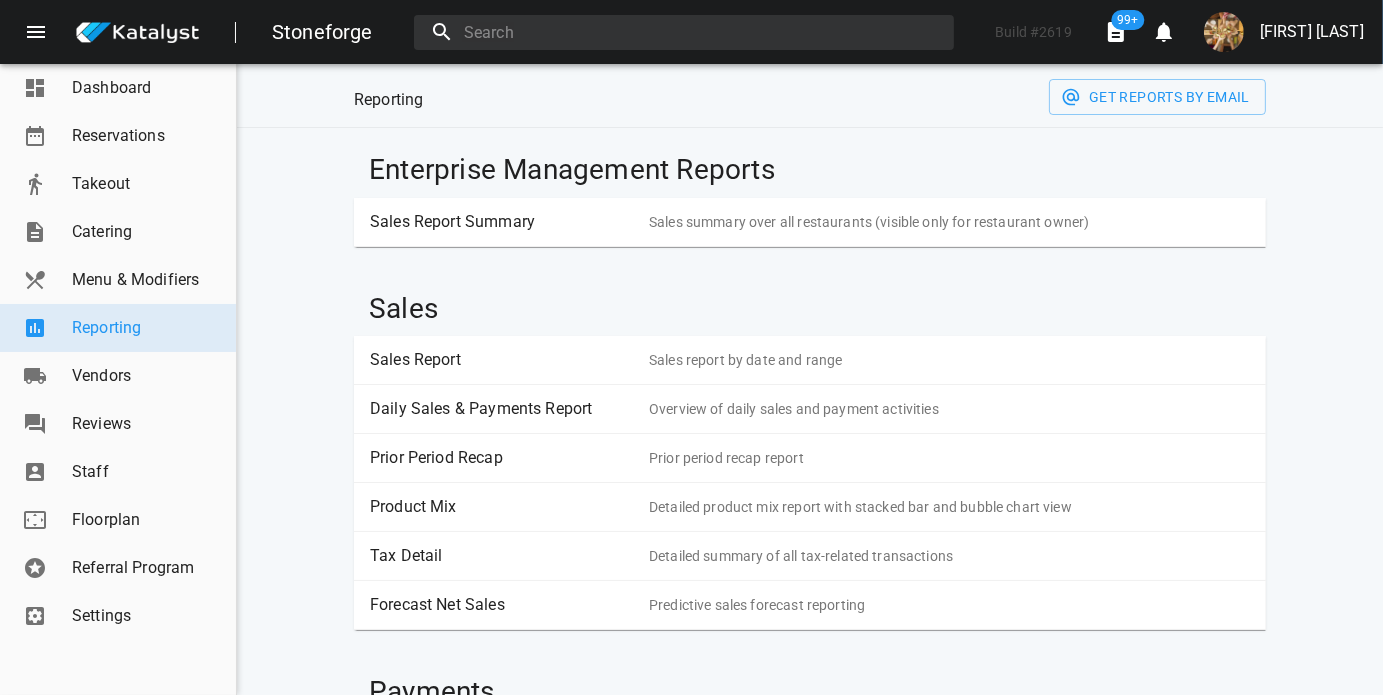 click on "Sales Report" at bounding box center [502, 360] 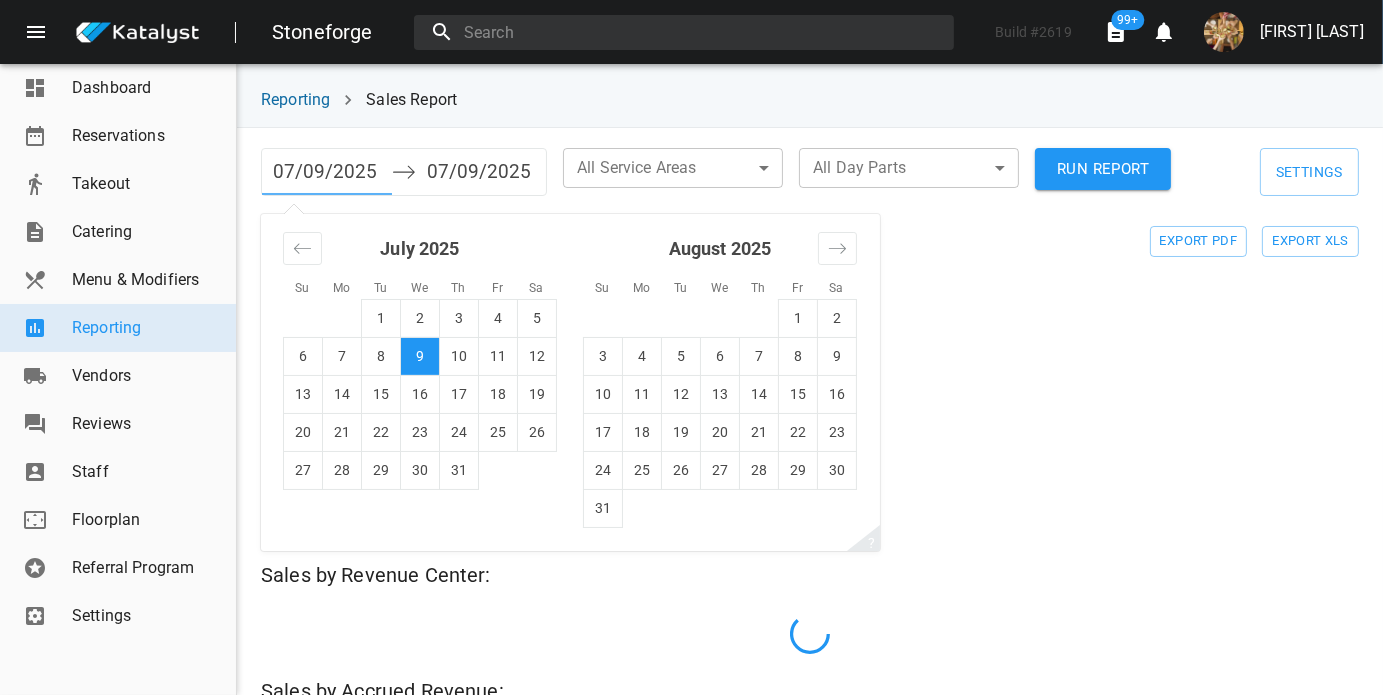 click on "07/09/2025" at bounding box center (327, 172) 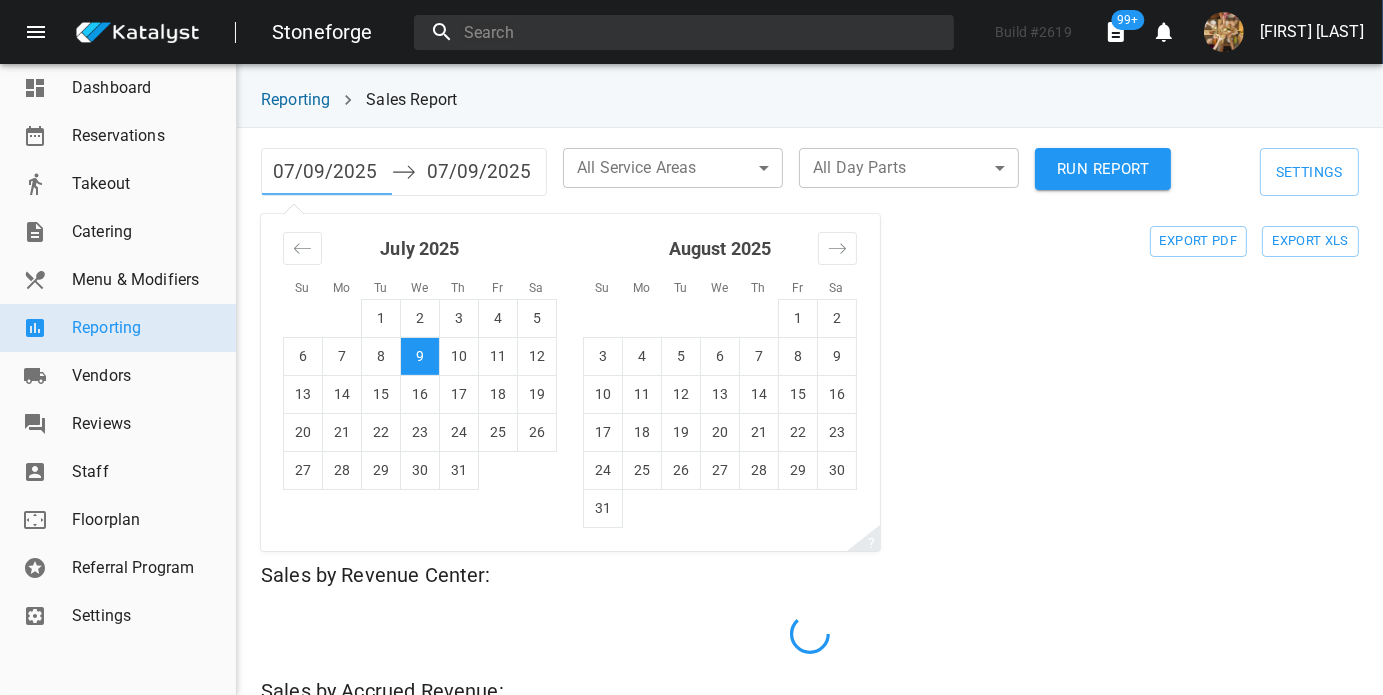 click on "8" at bounding box center [381, 356] 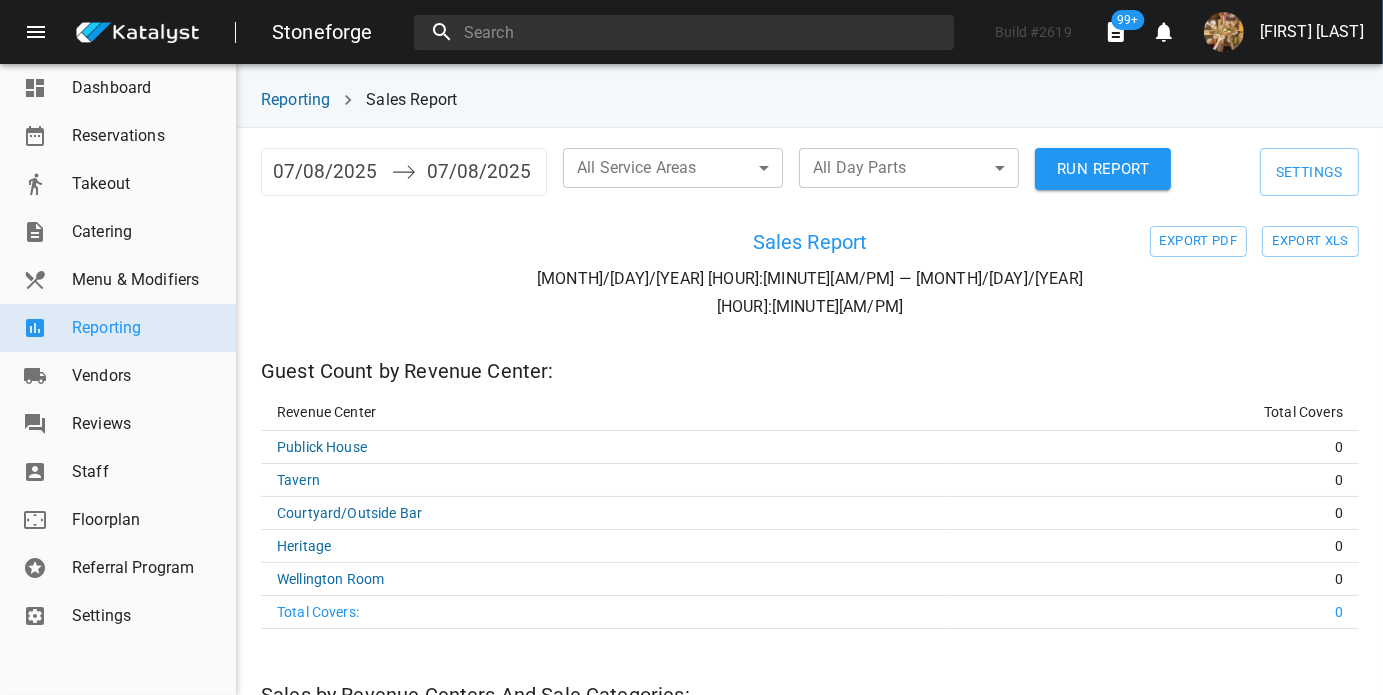 click on "RUN REPORT" at bounding box center (1103, 172) 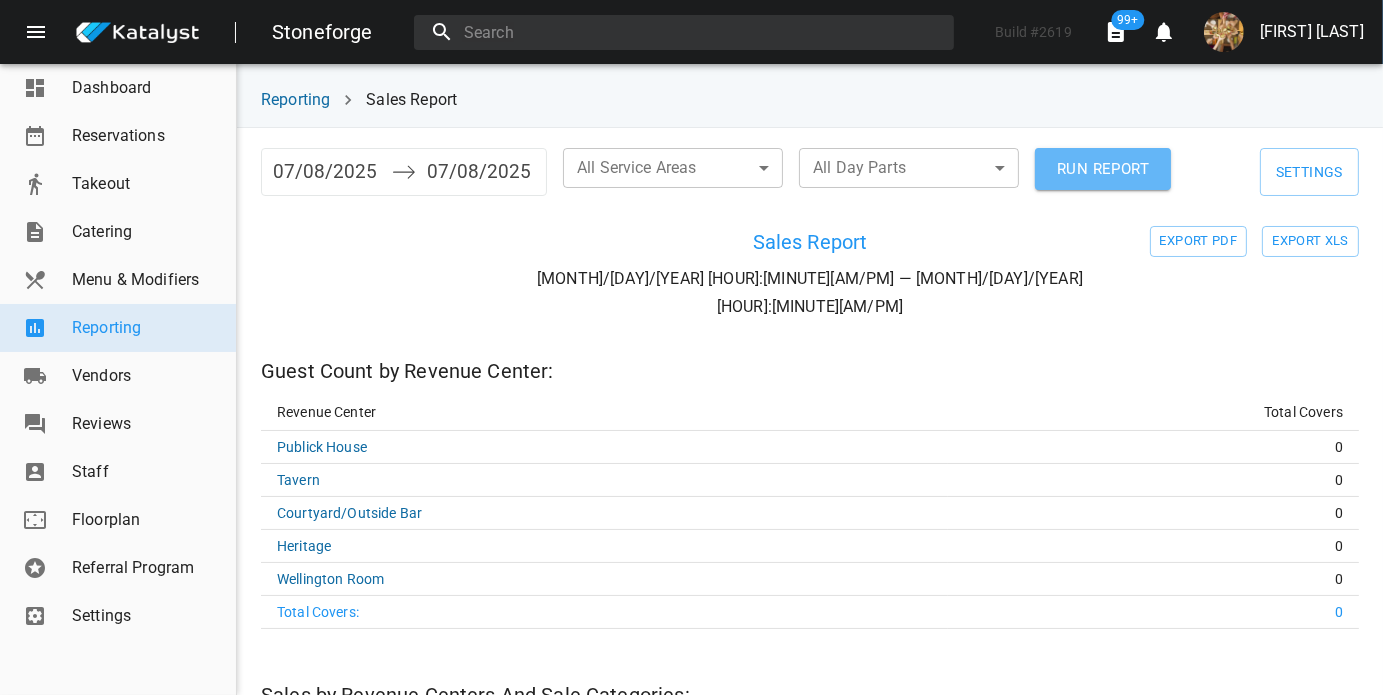 click on "RUN REPORT" at bounding box center (1103, 169) 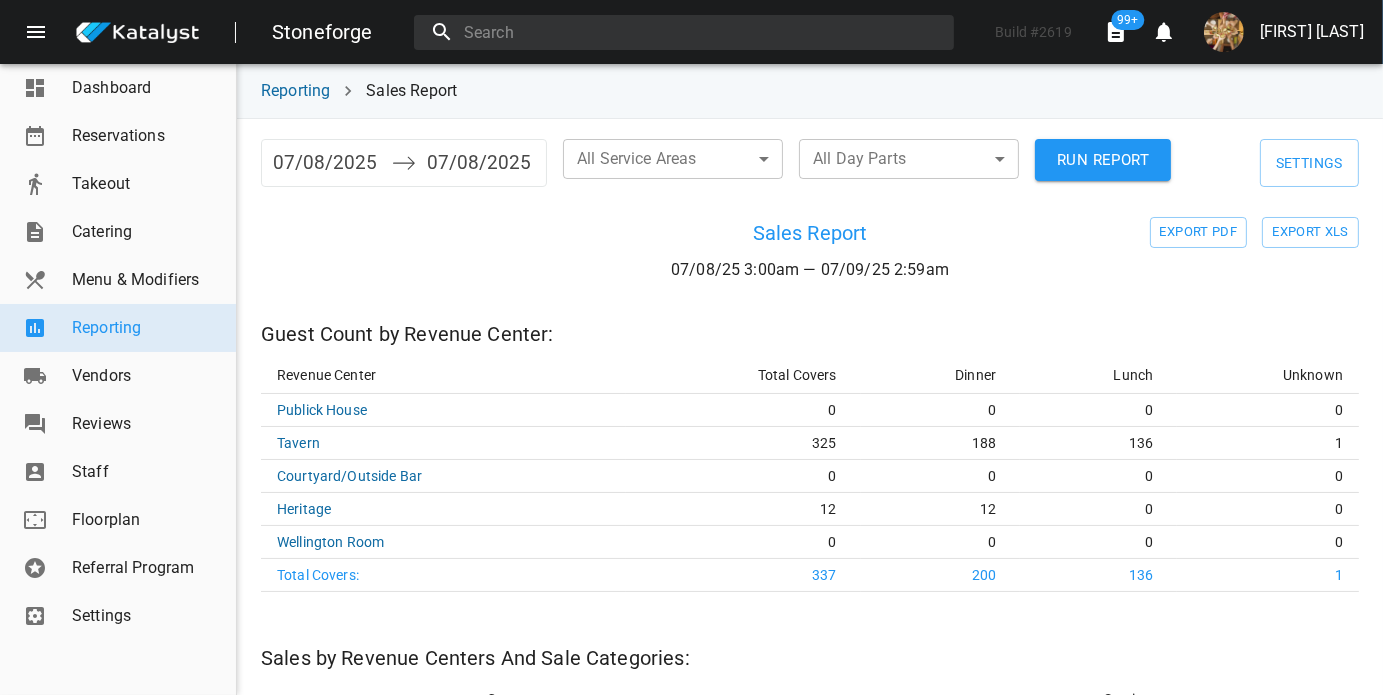 scroll, scrollTop: 0, scrollLeft: 0, axis: both 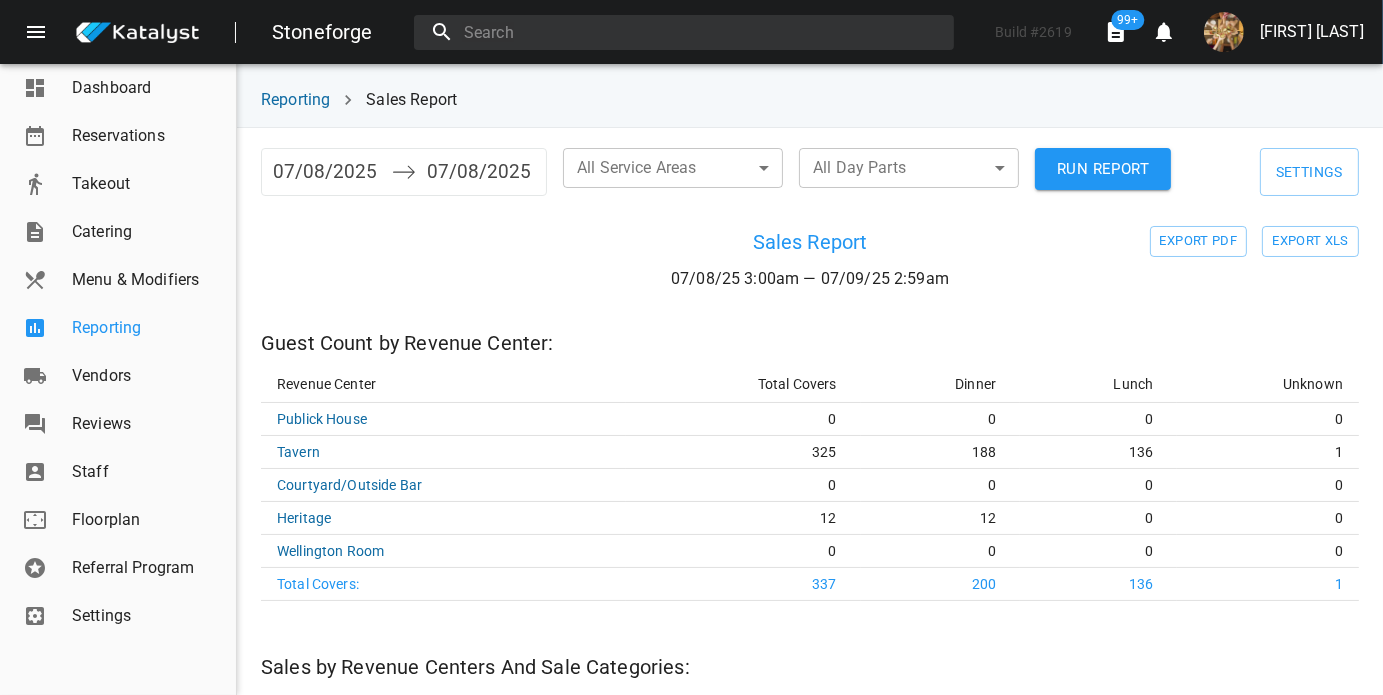 click on "Reporting" at bounding box center [146, 328] 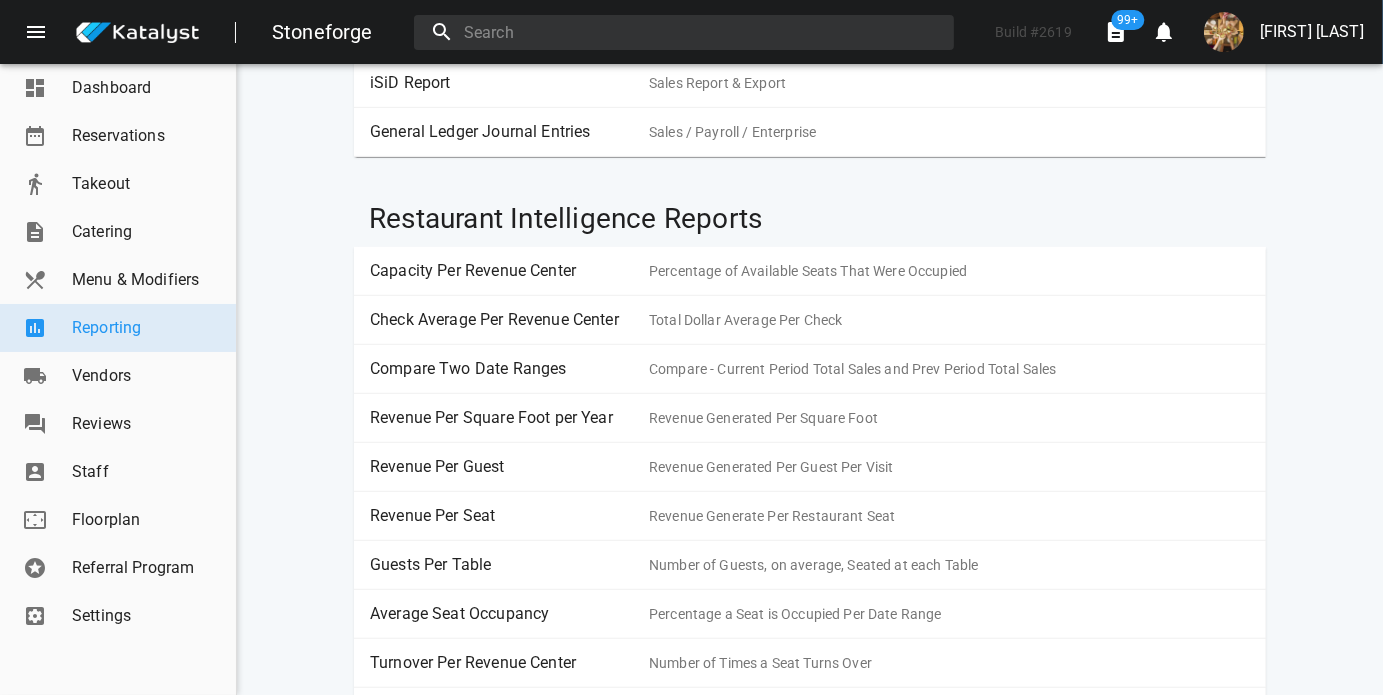 scroll, scrollTop: 1166, scrollLeft: 0, axis: vertical 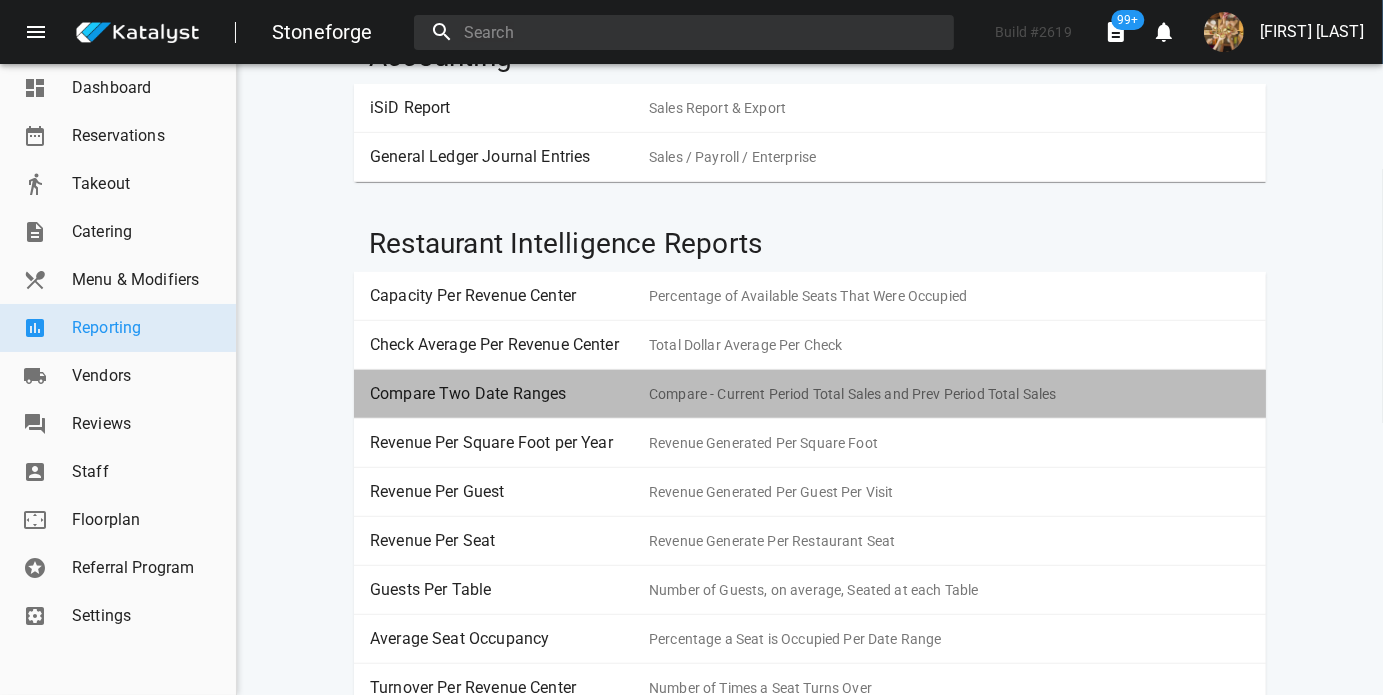 click on "Compare Two Date Ranges" at bounding box center (502, 394) 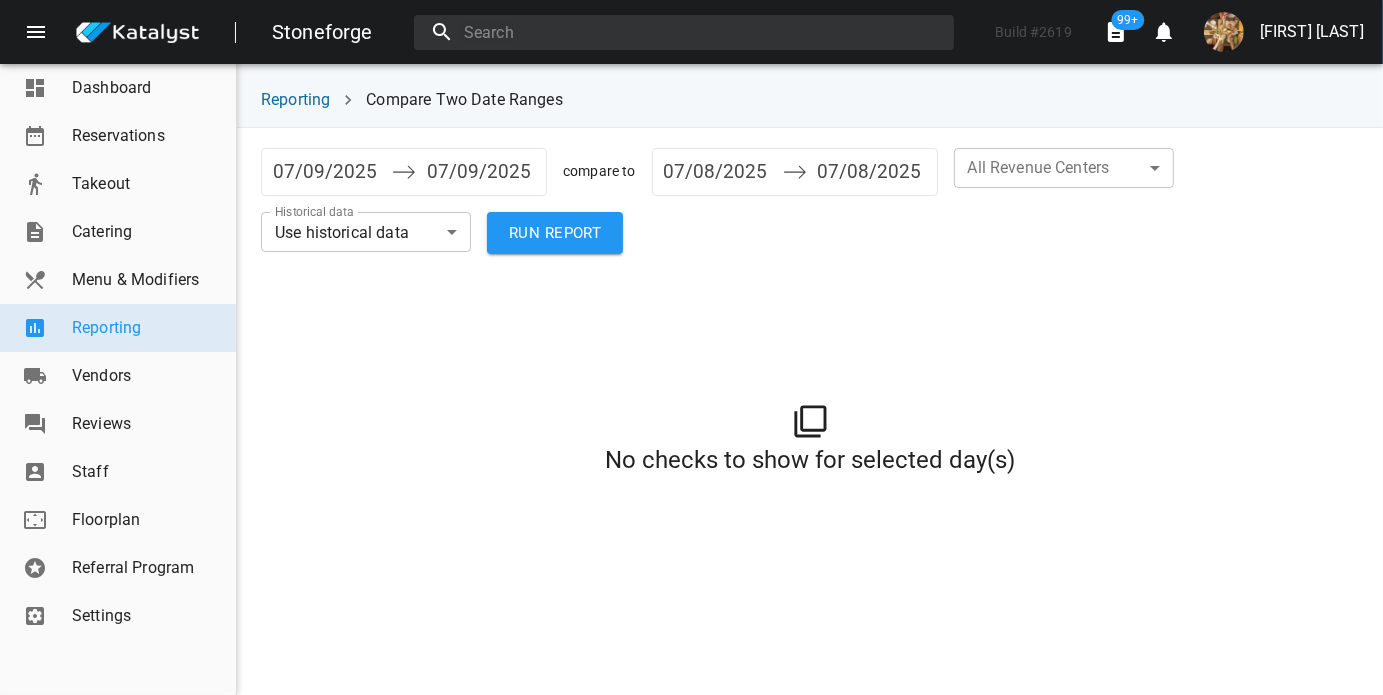 click on "07/09/2025" at bounding box center (327, 172) 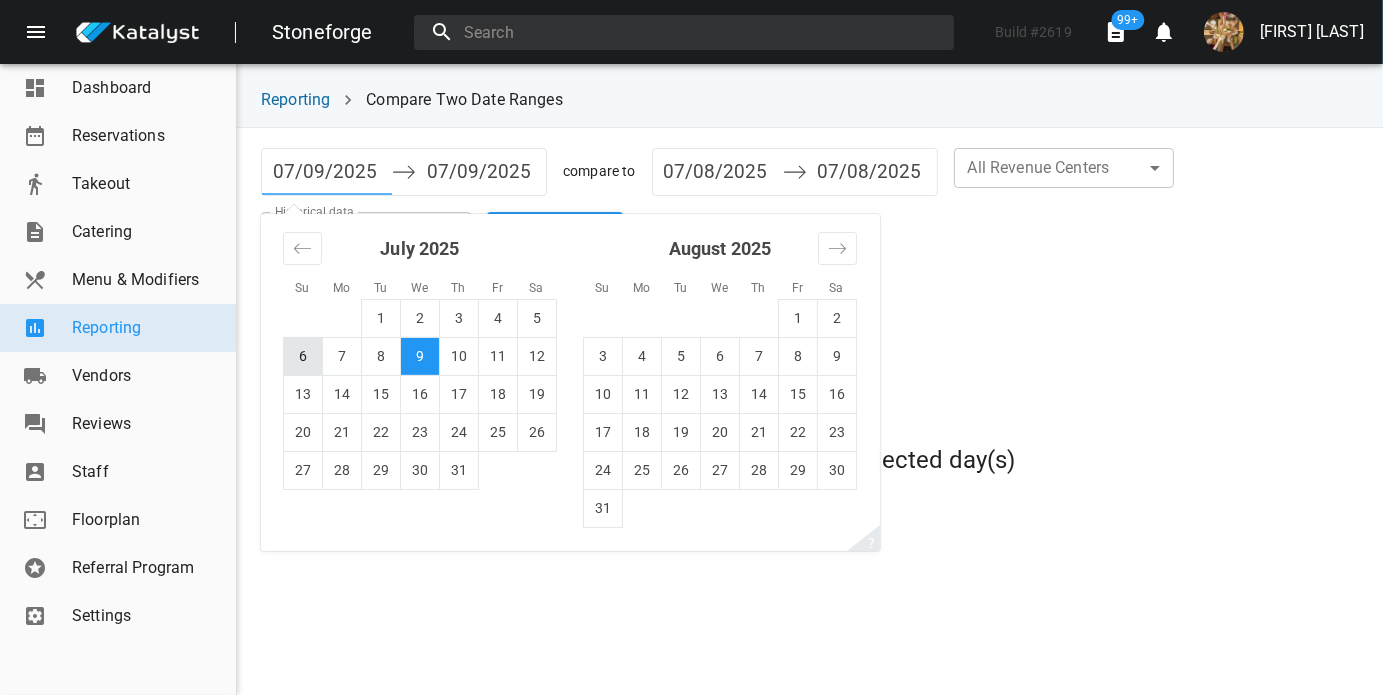 click on "6" at bounding box center [303, 356] 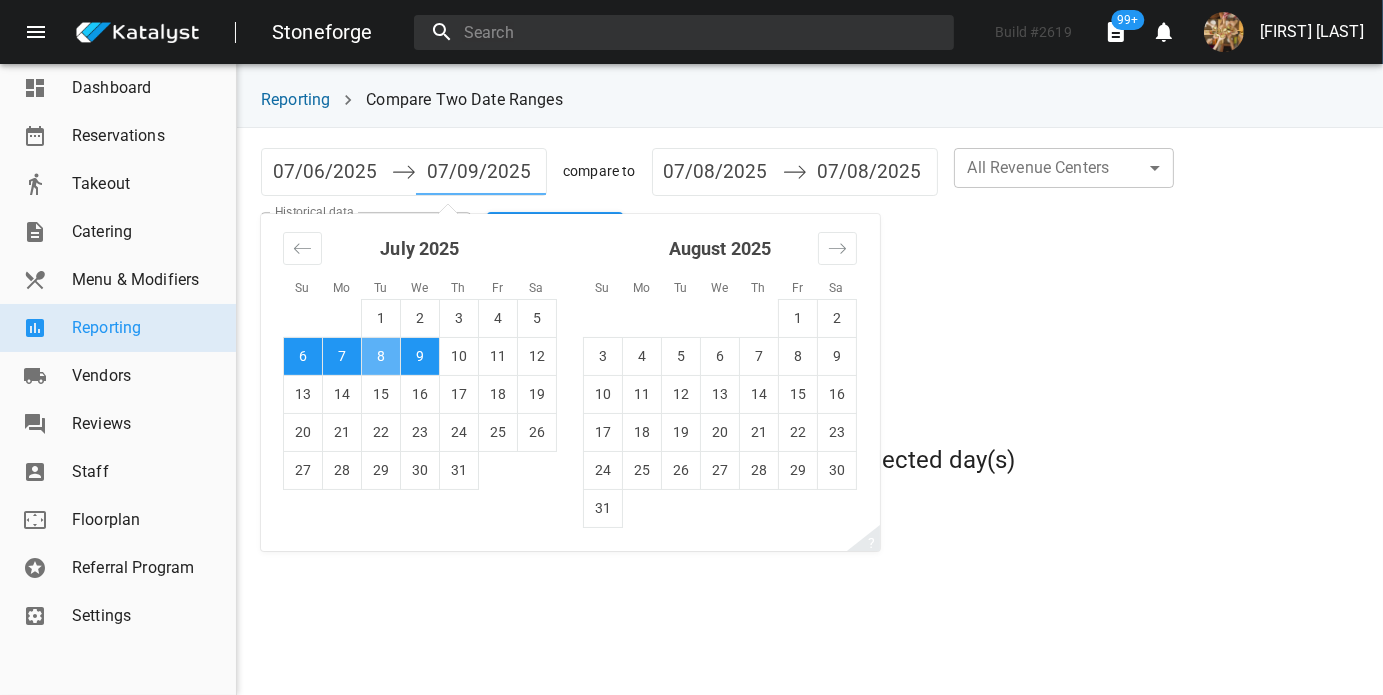 click on "8" at bounding box center [381, 356] 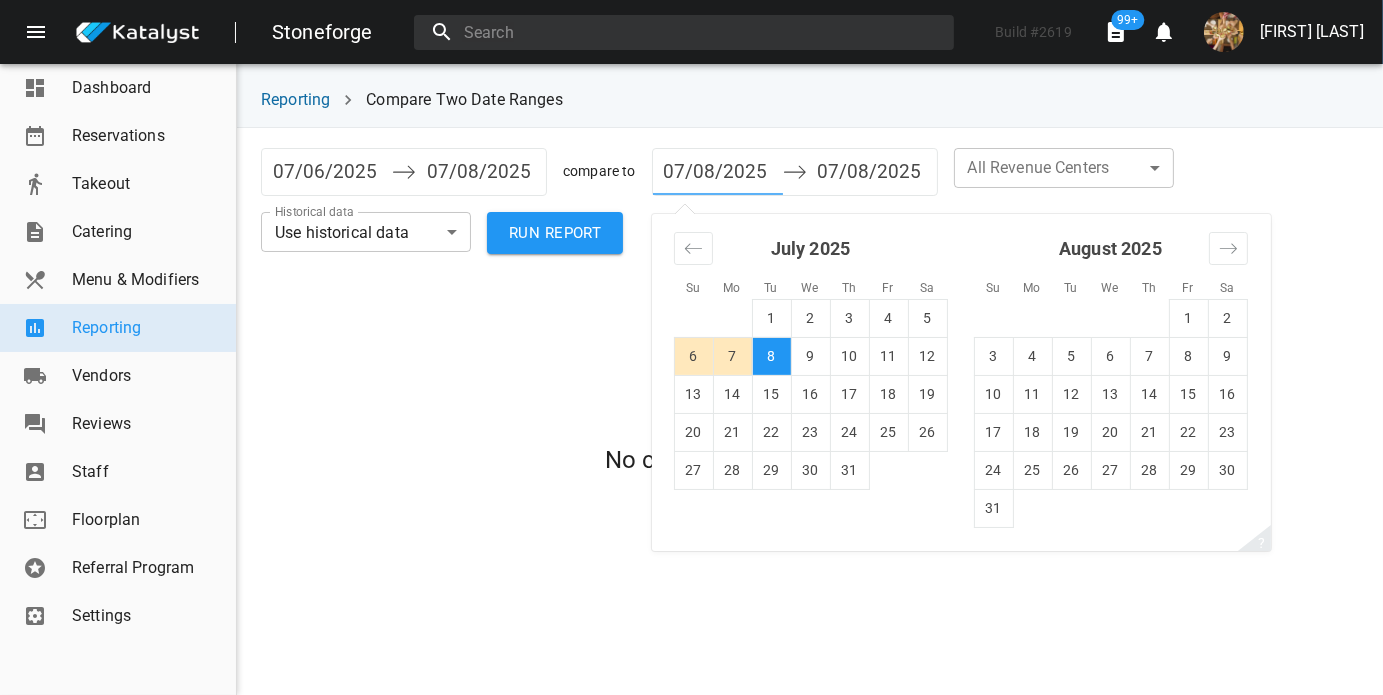 click on "07/08/2025" at bounding box center [718, 172] 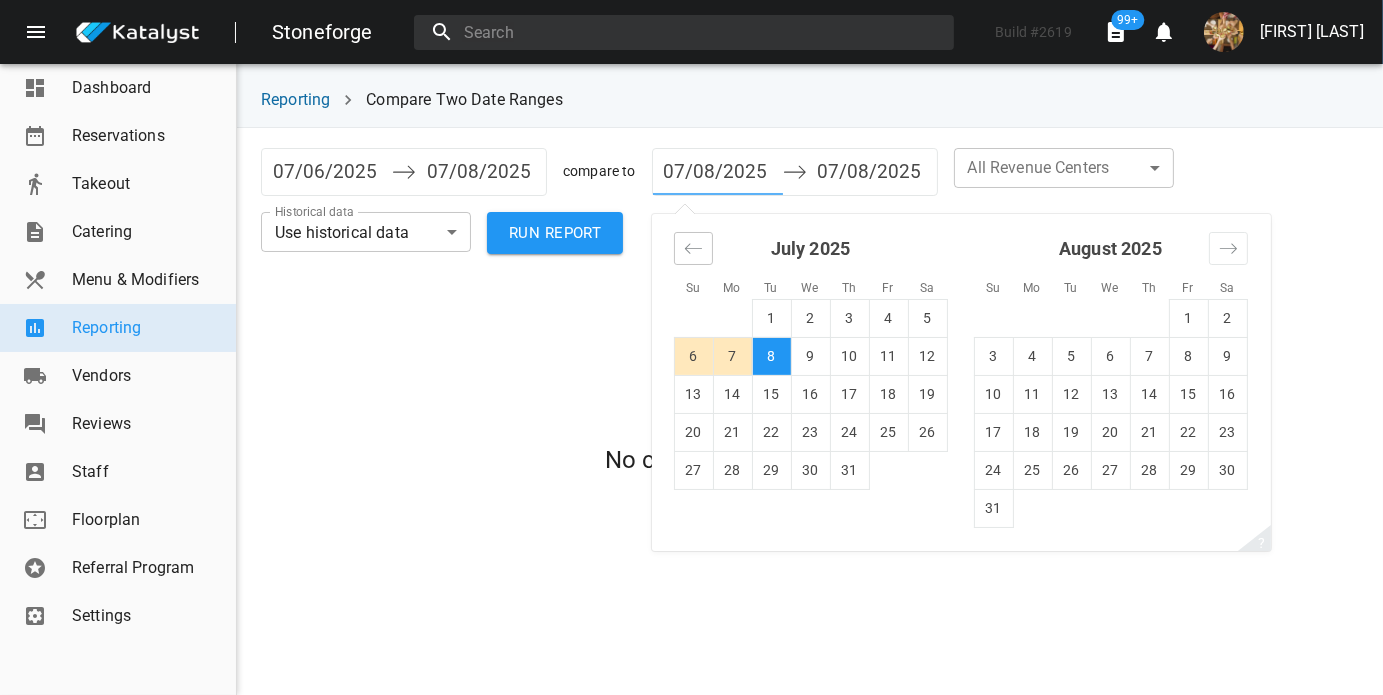 click at bounding box center [693, 248] 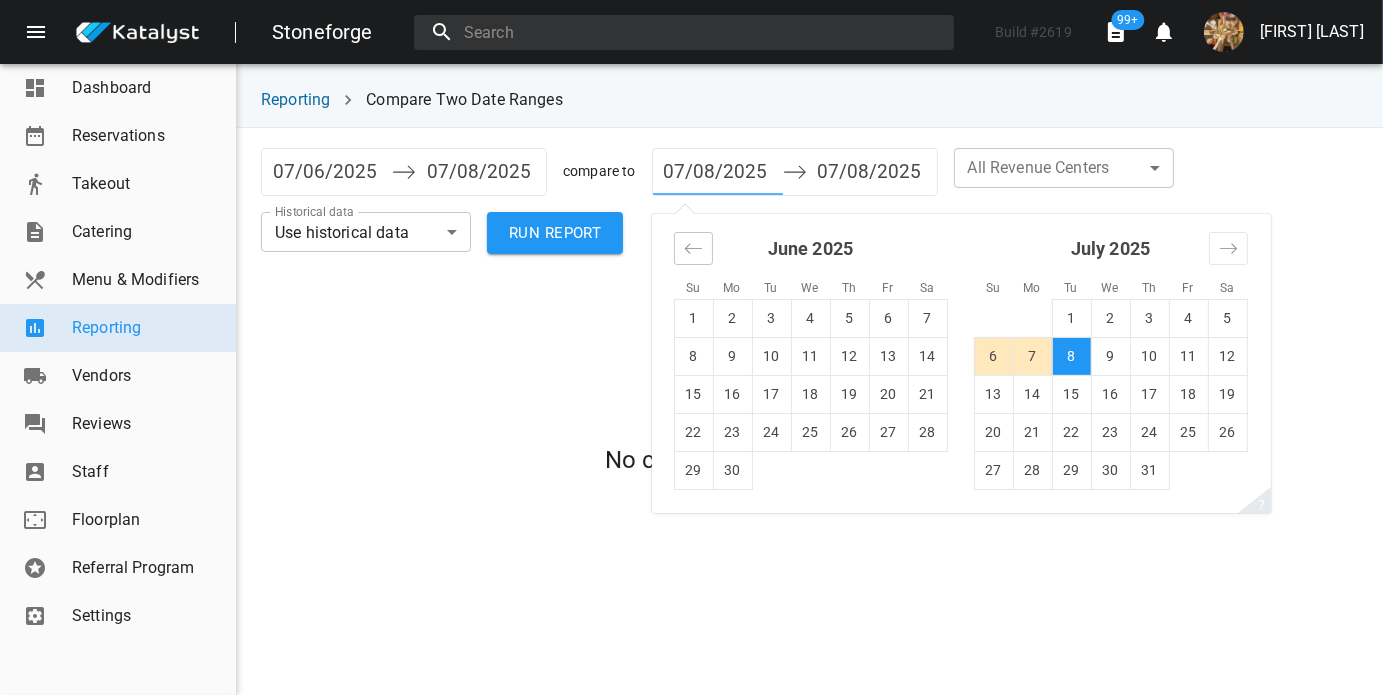 click at bounding box center (693, 248) 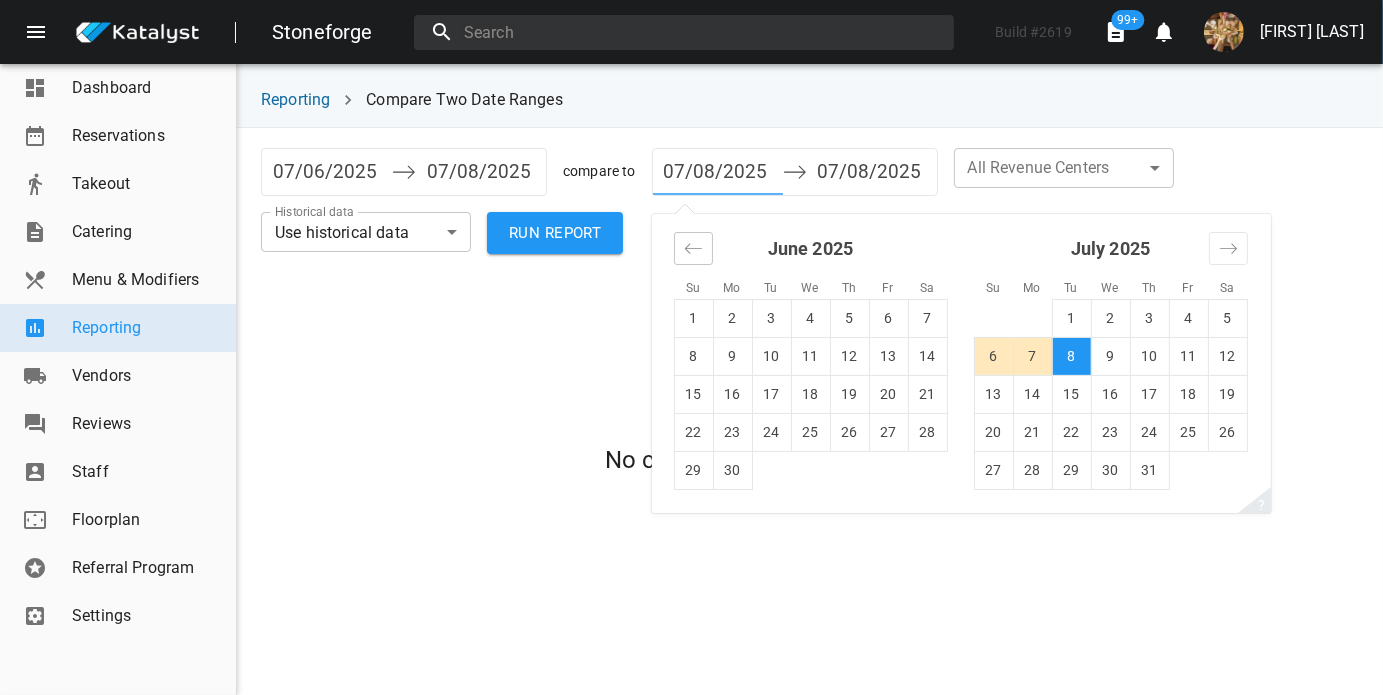 click at bounding box center (693, 248) 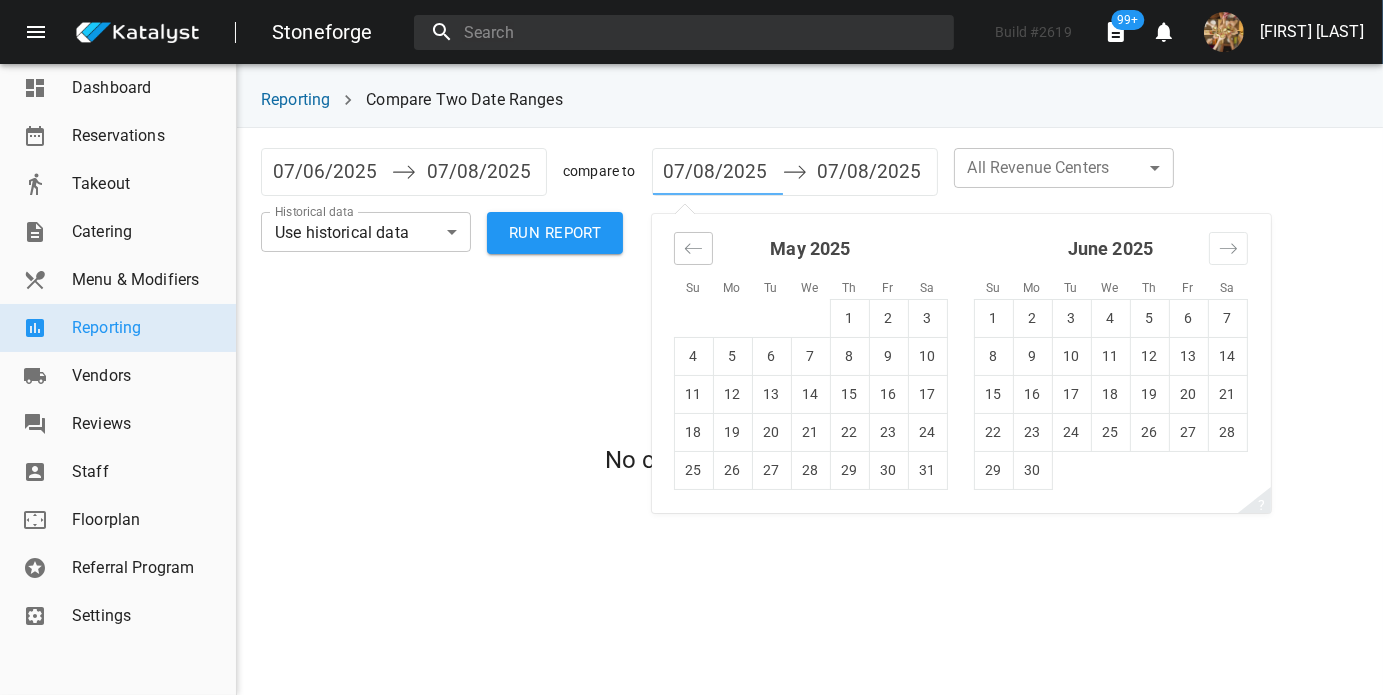 click at bounding box center (693, 248) 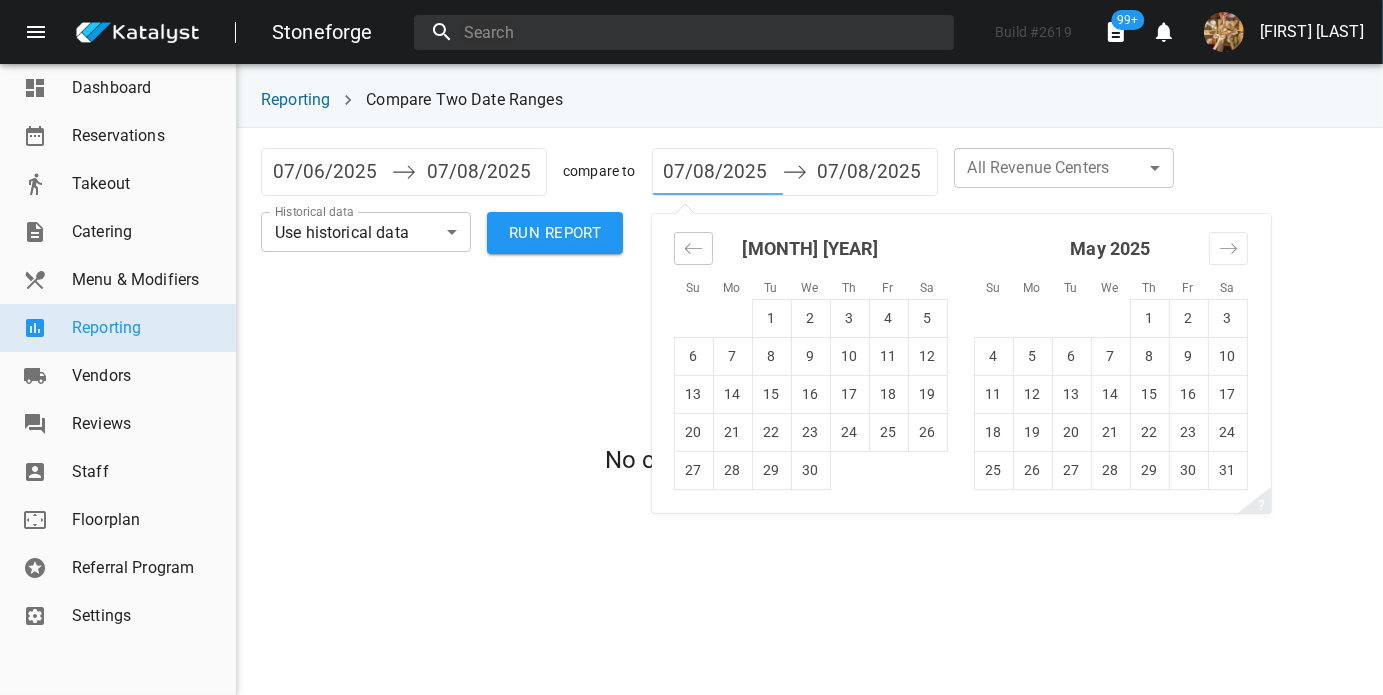 click at bounding box center (693, 248) 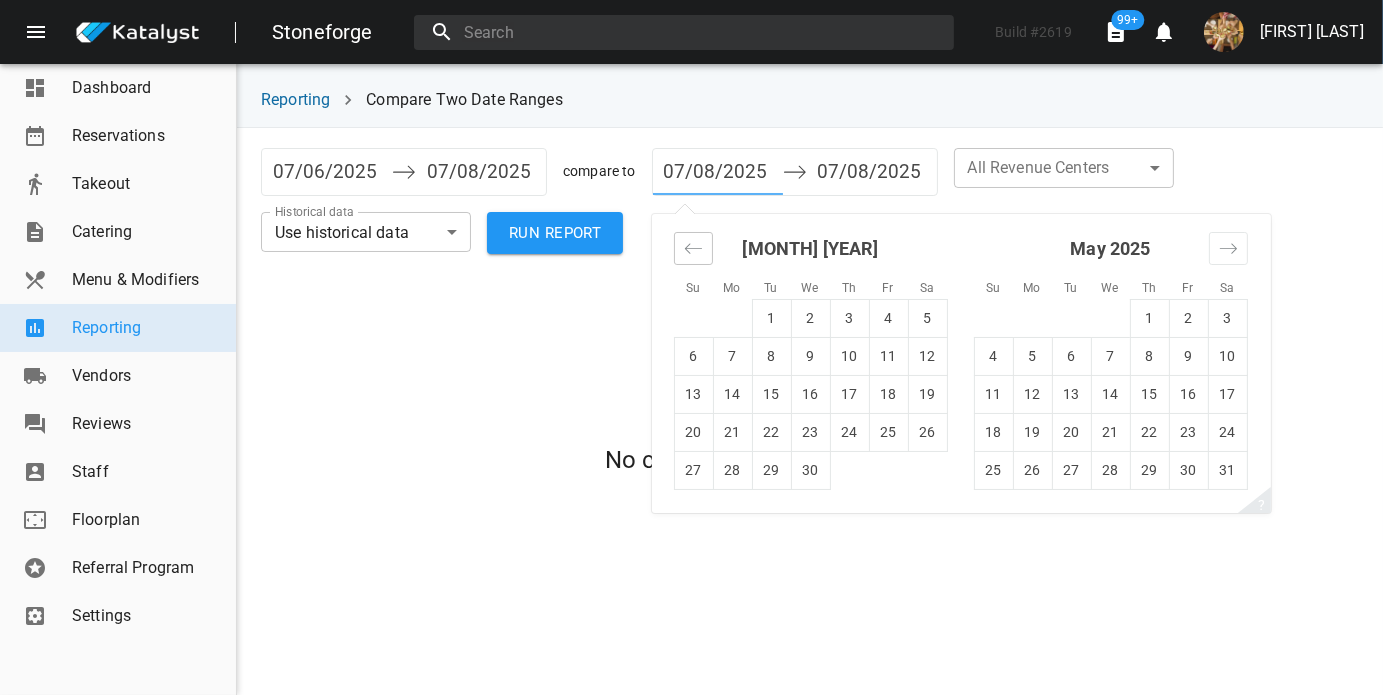 click at bounding box center (693, 248) 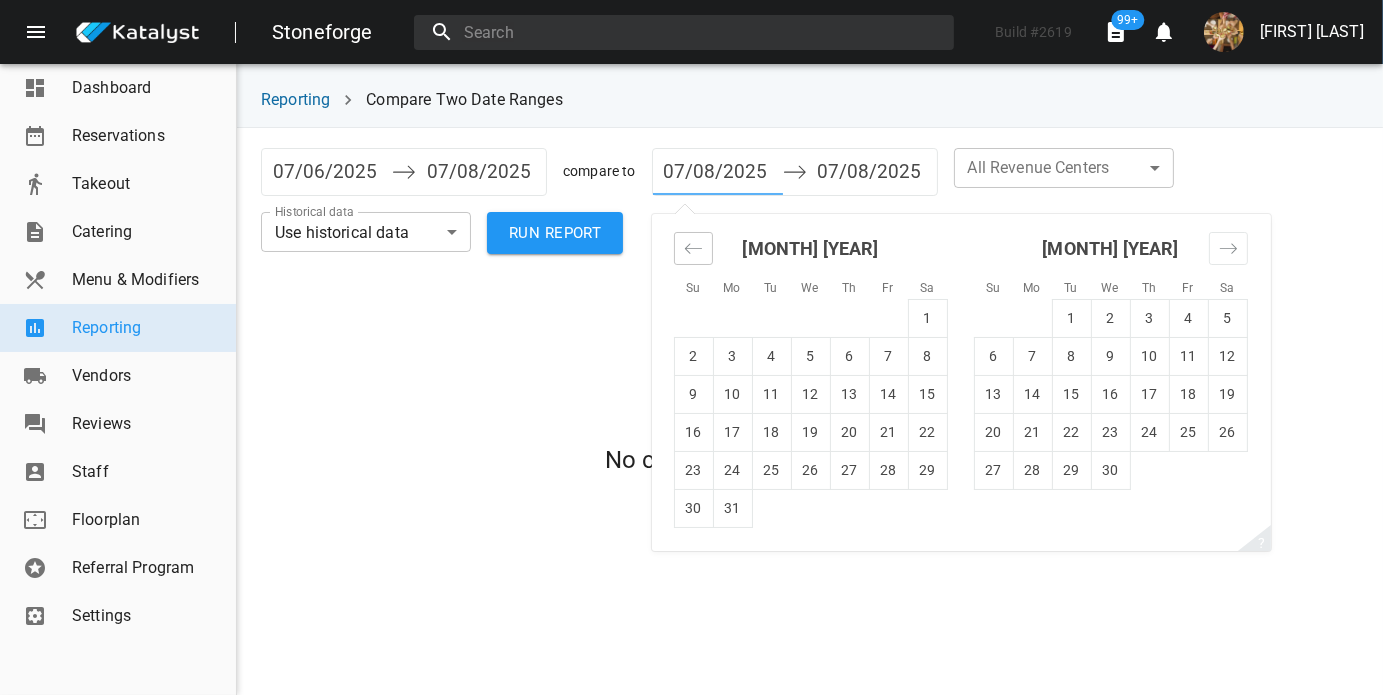 click at bounding box center [693, 248] 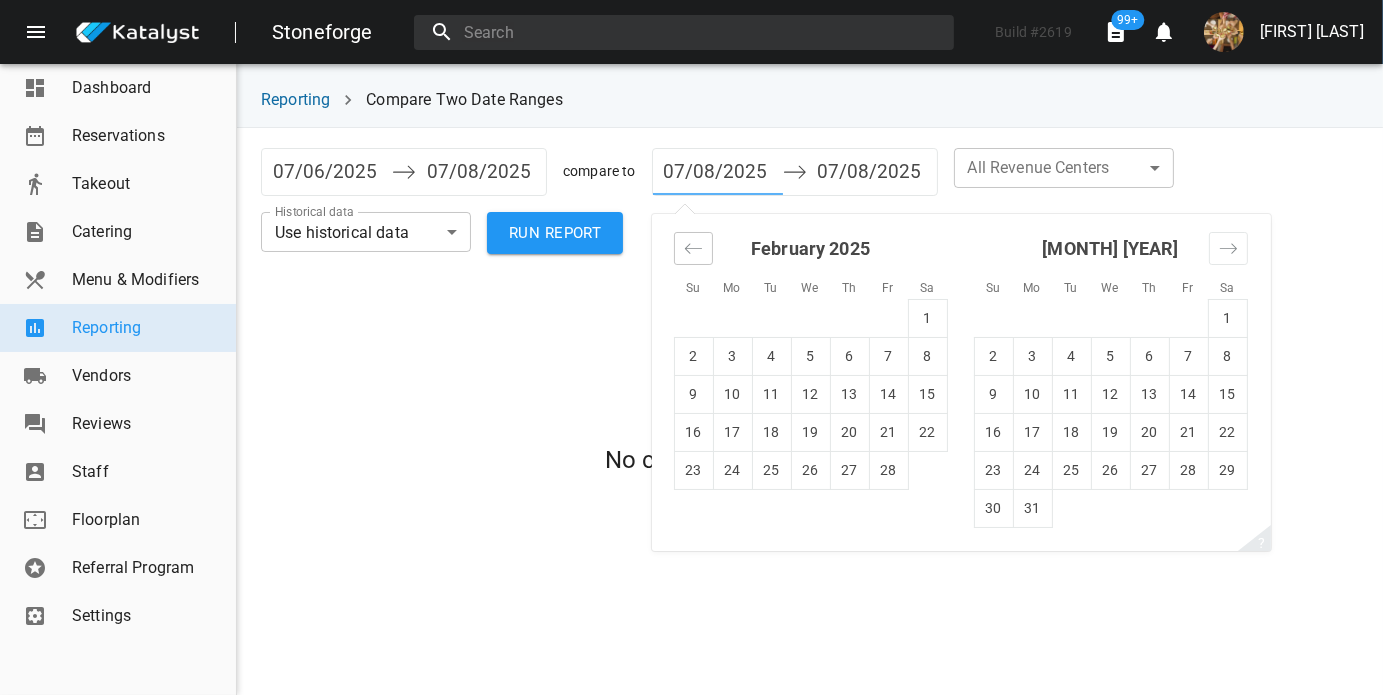click at bounding box center [693, 248] 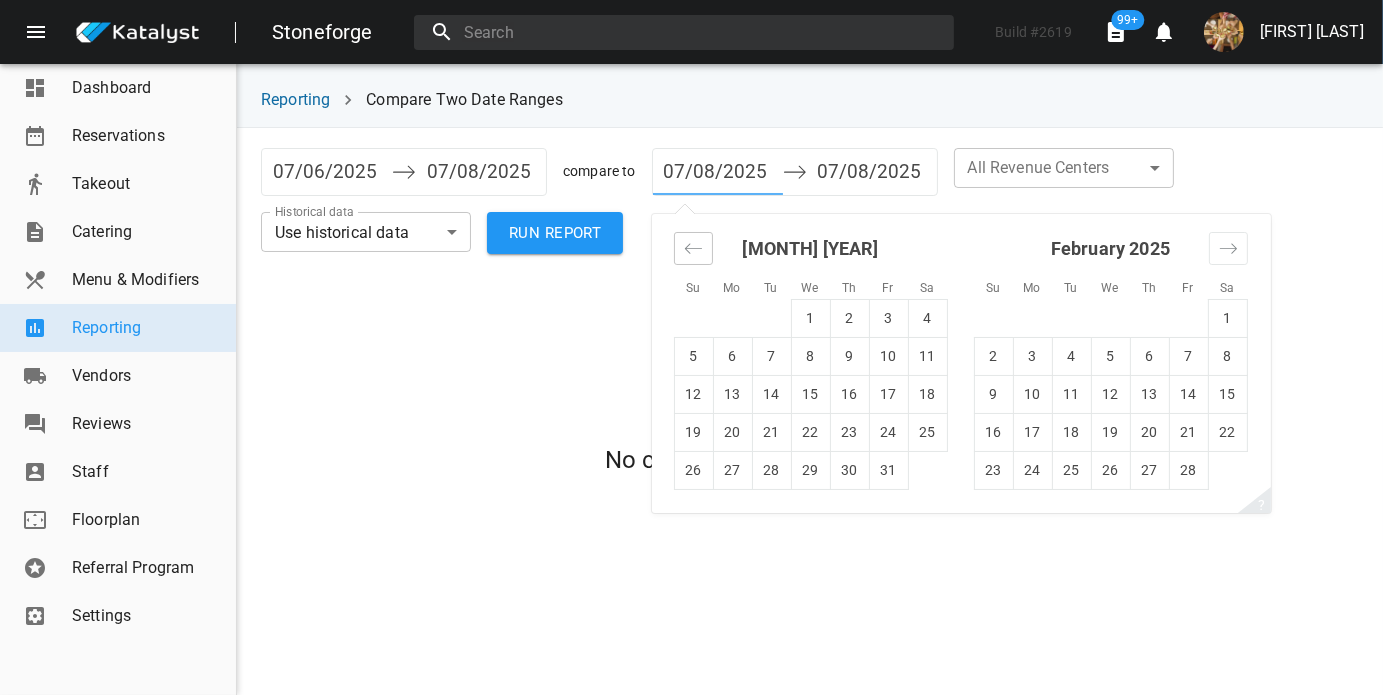 click at bounding box center (693, 248) 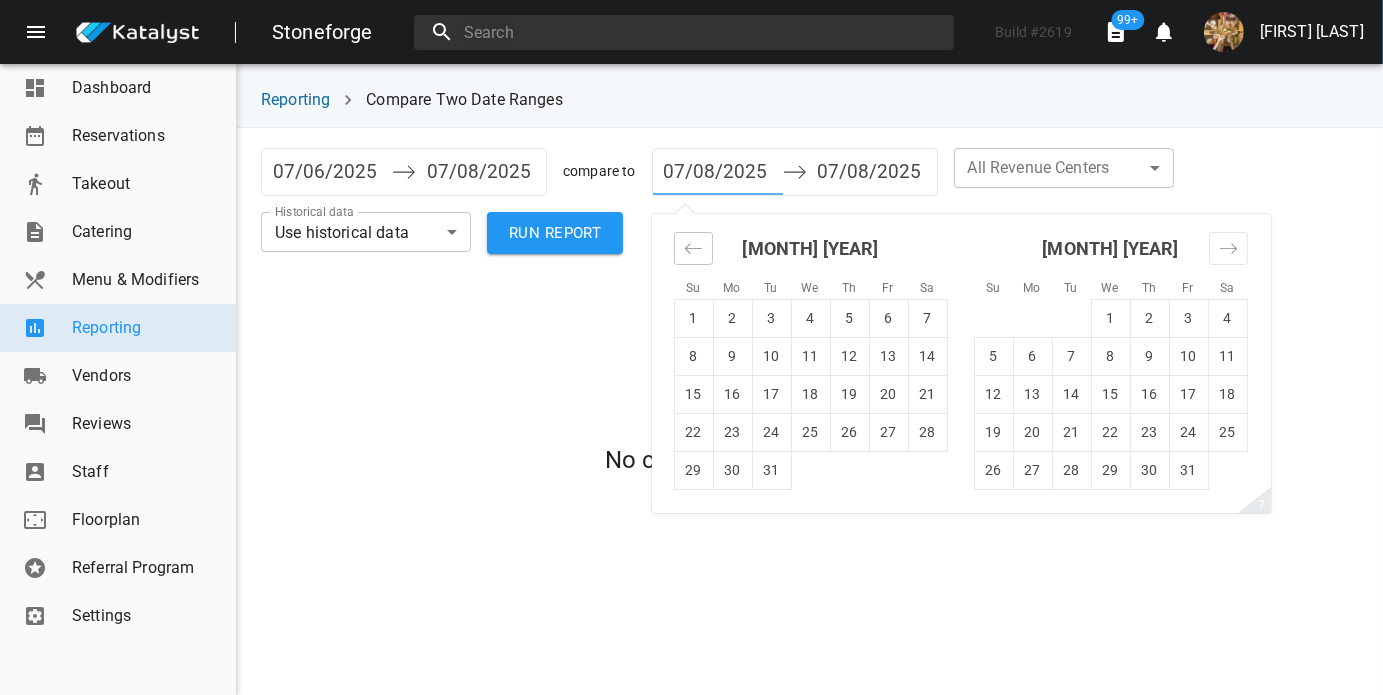 click at bounding box center (693, 248) 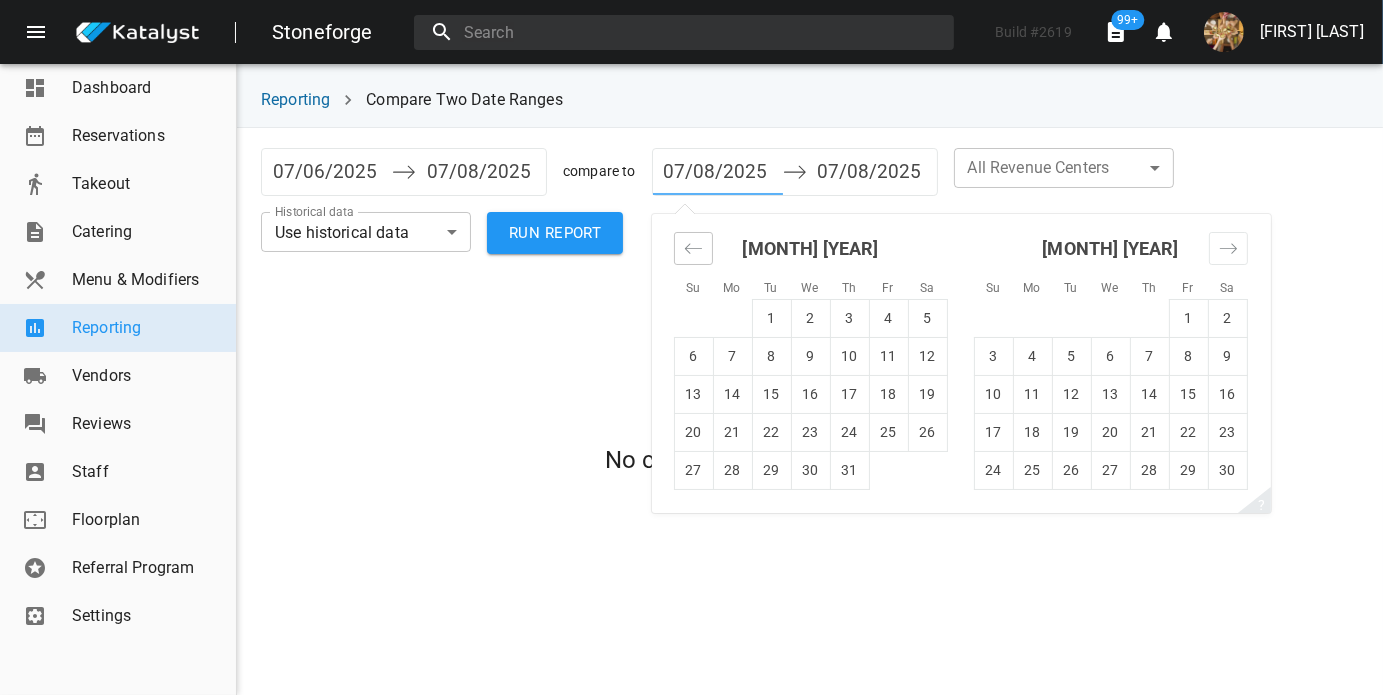 click at bounding box center [693, 248] 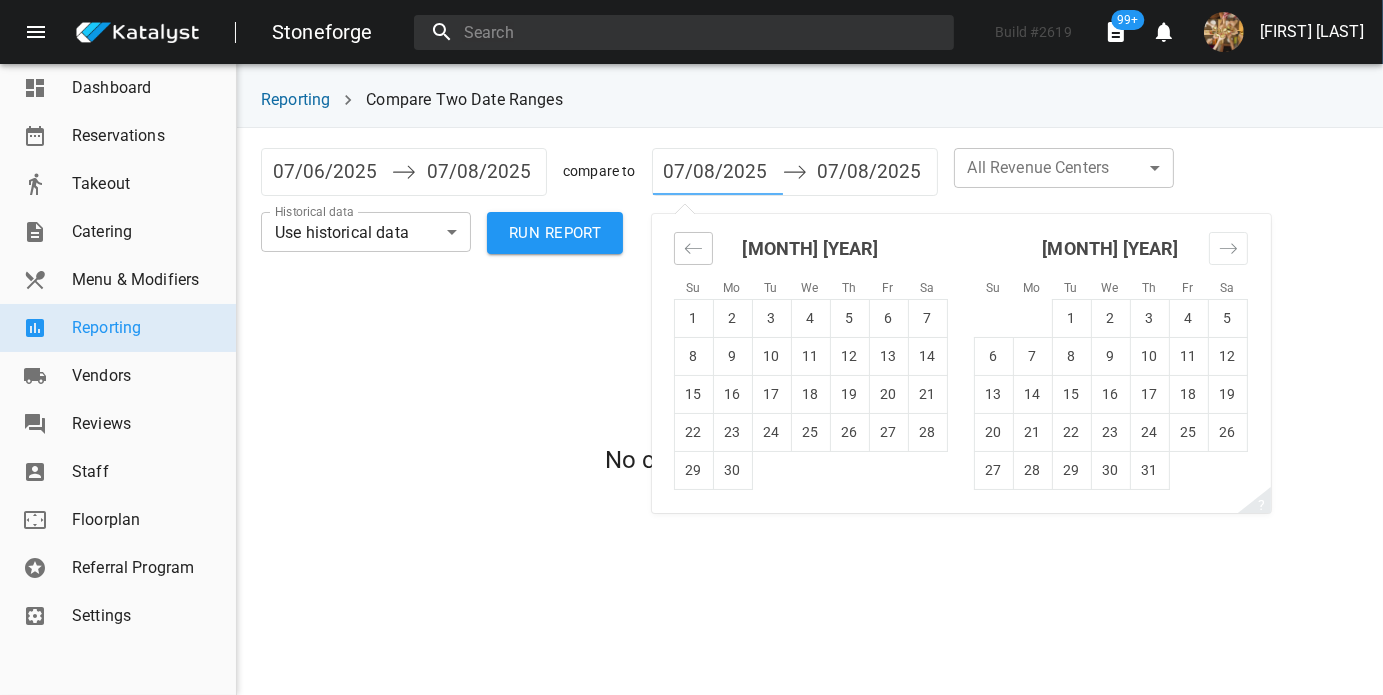 click at bounding box center (693, 248) 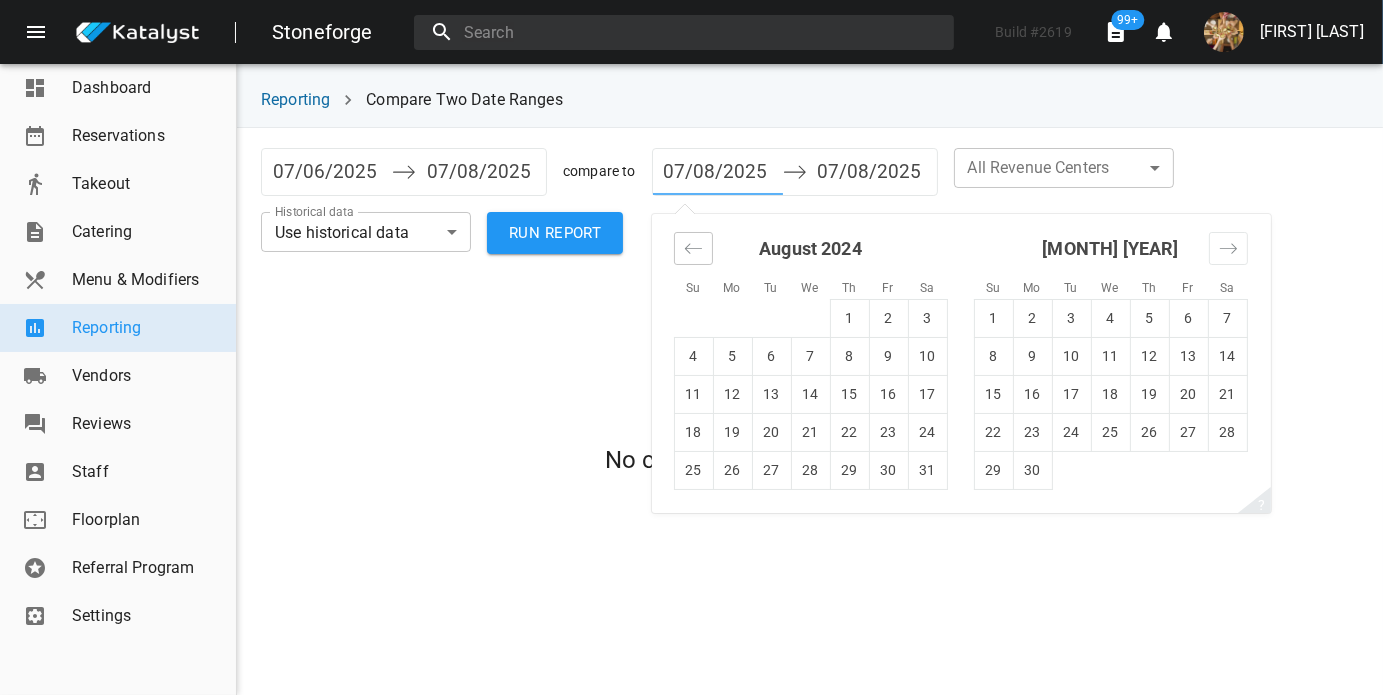 click at bounding box center (693, 248) 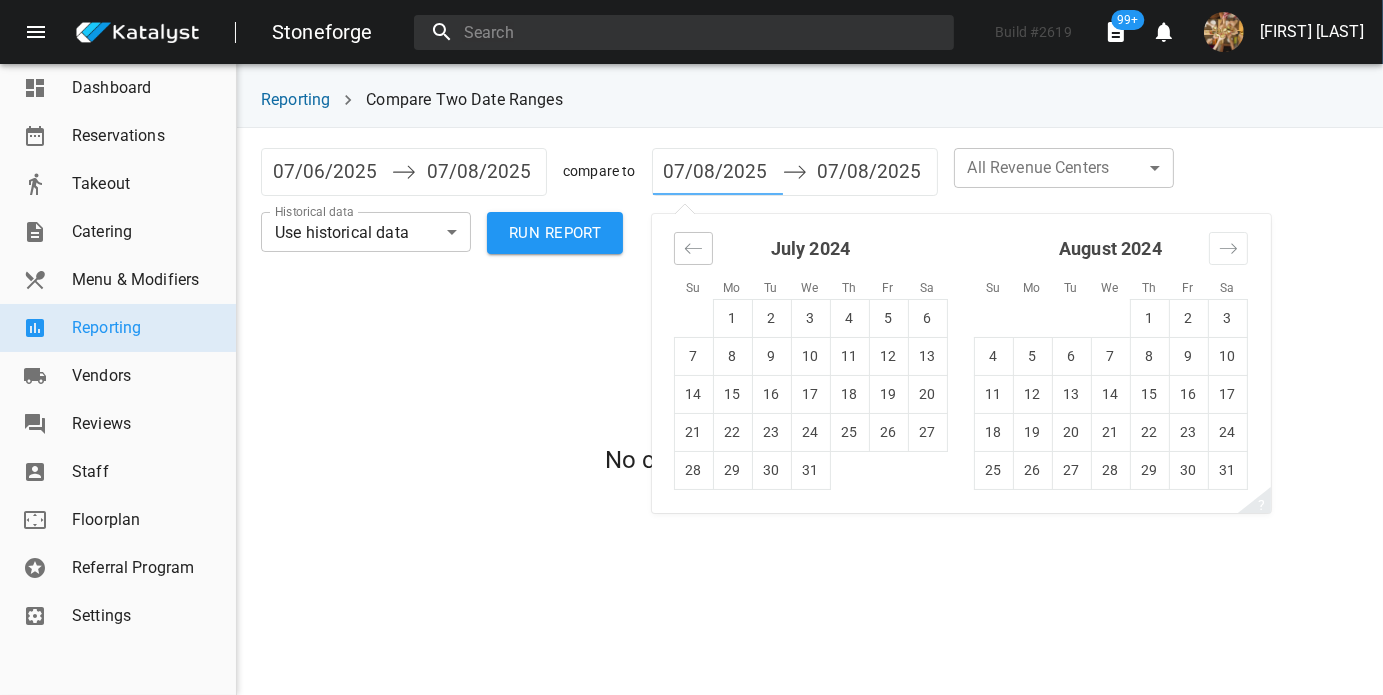 click at bounding box center (693, 248) 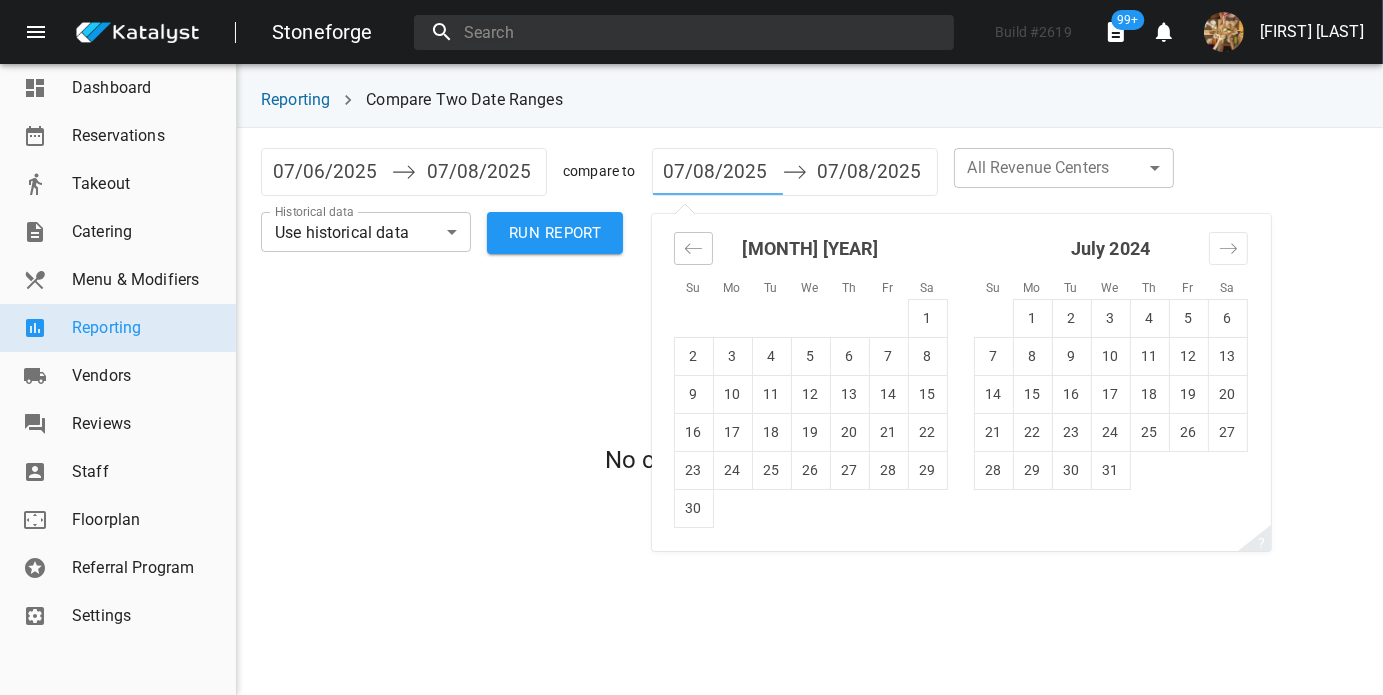 click at bounding box center [693, 248] 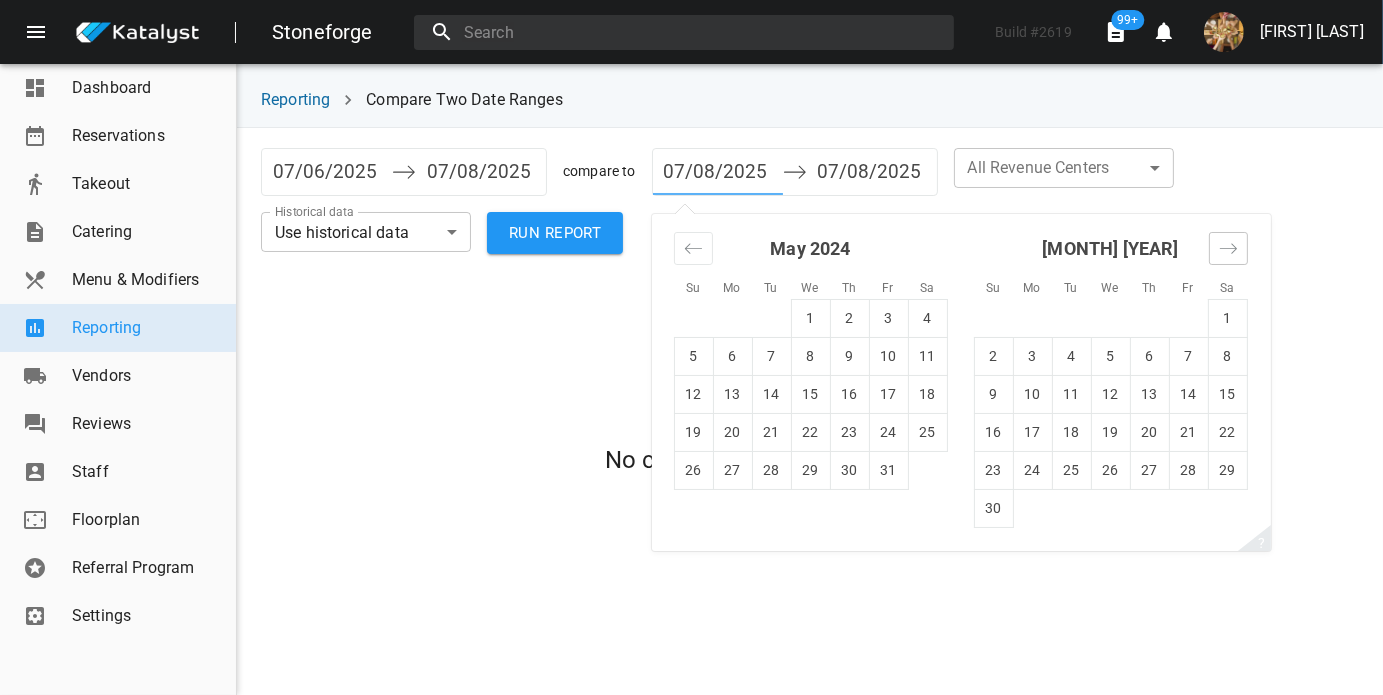 click at bounding box center [1228, 248] 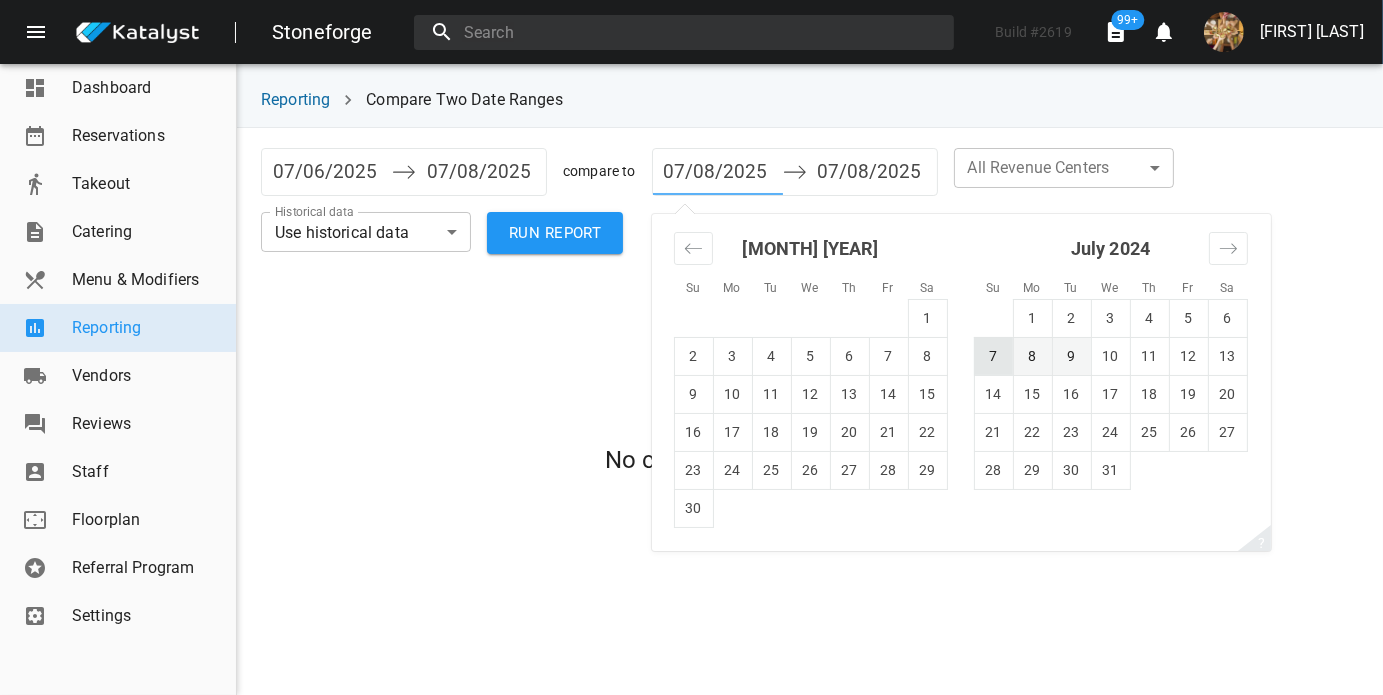 click on "7" at bounding box center (993, 356) 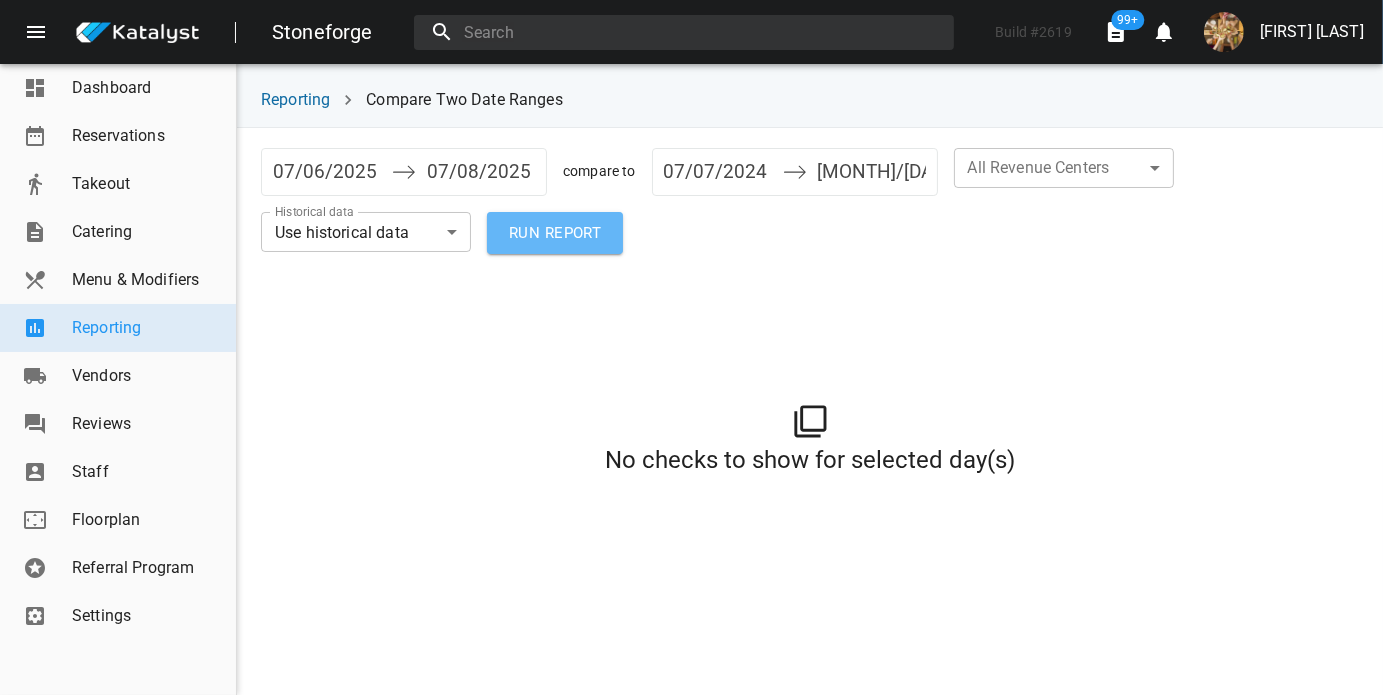 click on "RUN REPORT" at bounding box center (555, 233) 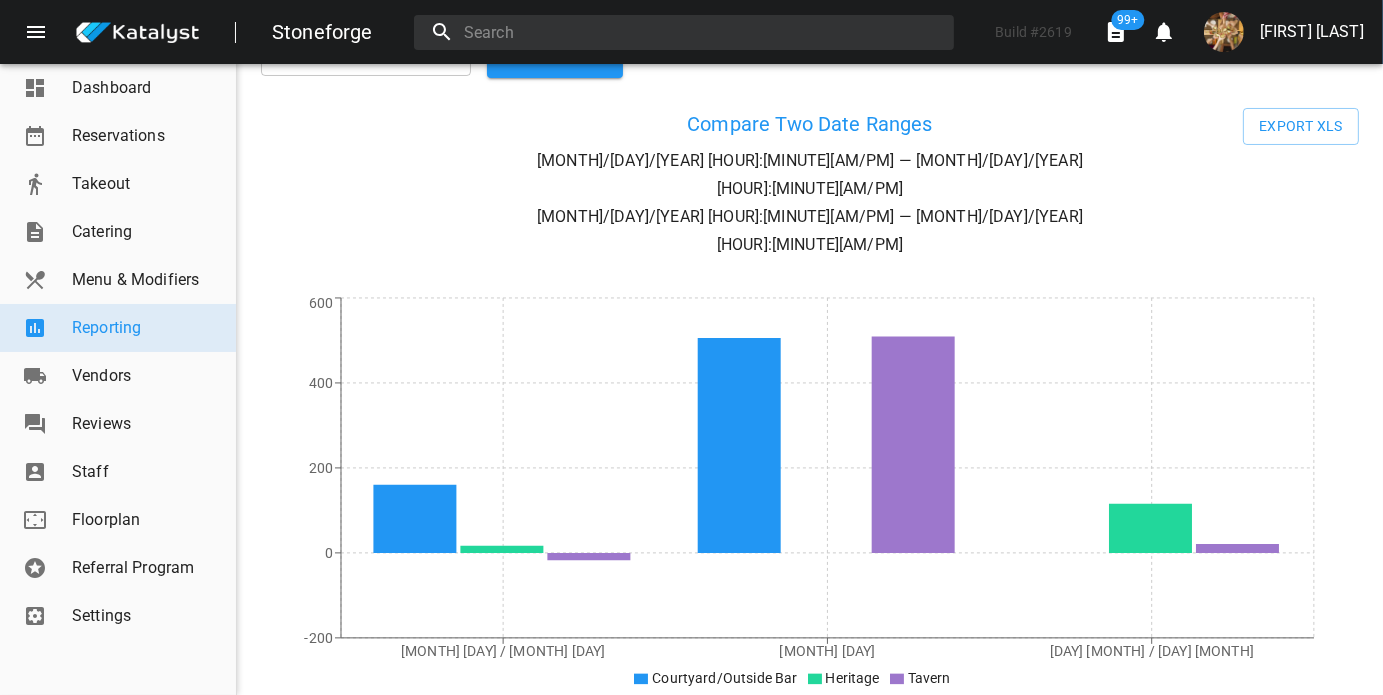 scroll, scrollTop: 0, scrollLeft: 0, axis: both 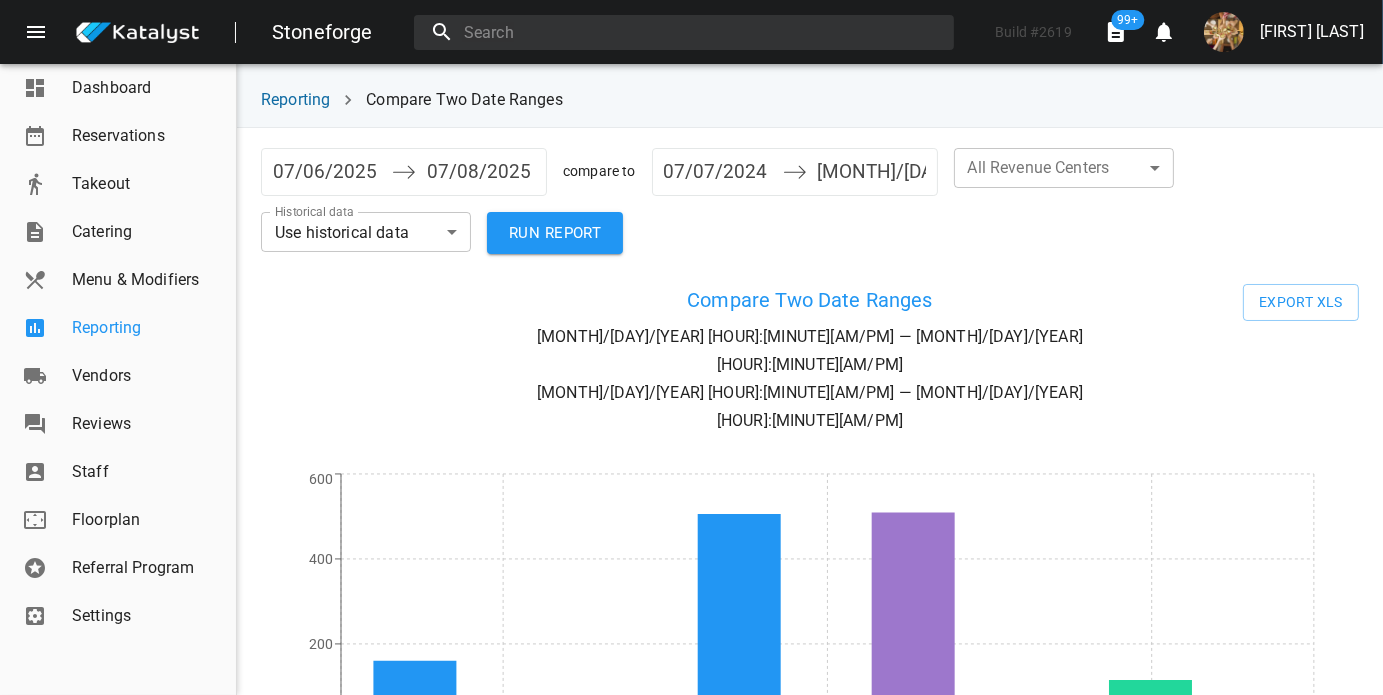 click on "Reporting" at bounding box center (146, 328) 